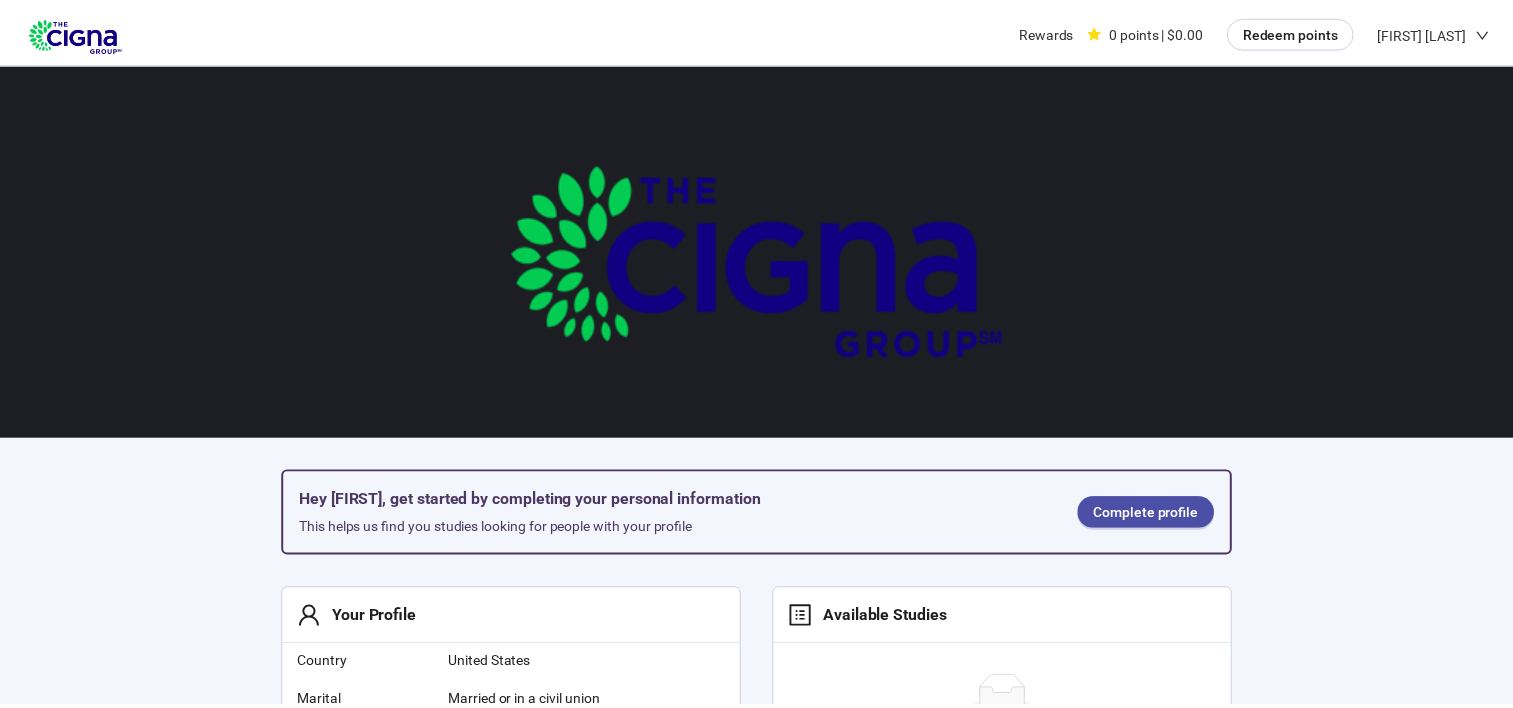 scroll, scrollTop: 0, scrollLeft: 0, axis: both 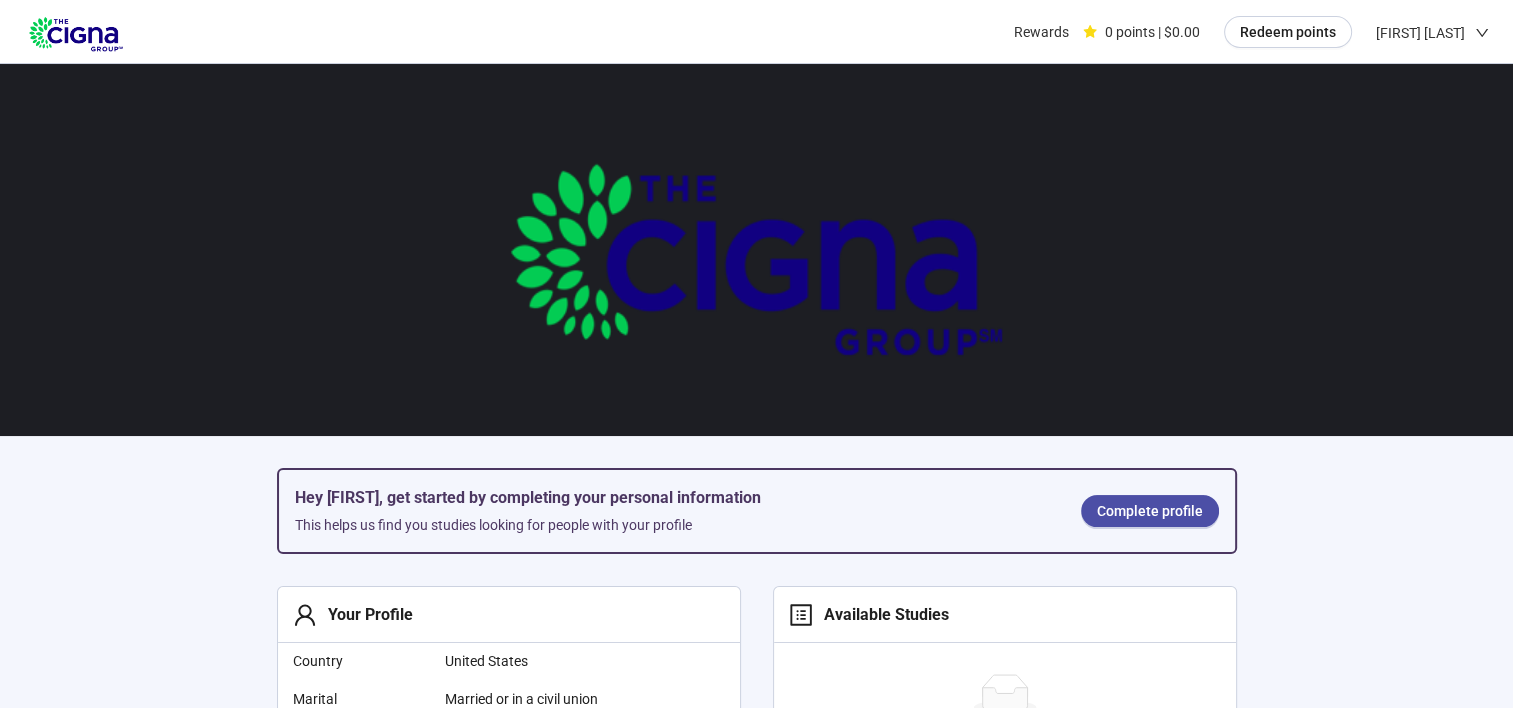 click on "Hey [FIRST], get started by completing your personal information This helps us find you studies looking for people with your profile Complete profile Your Profile Country United States Marital Married or in a civil union Edit profile Available Studies No available surveys at the moment Reward History No past studies" at bounding box center [757, 900] 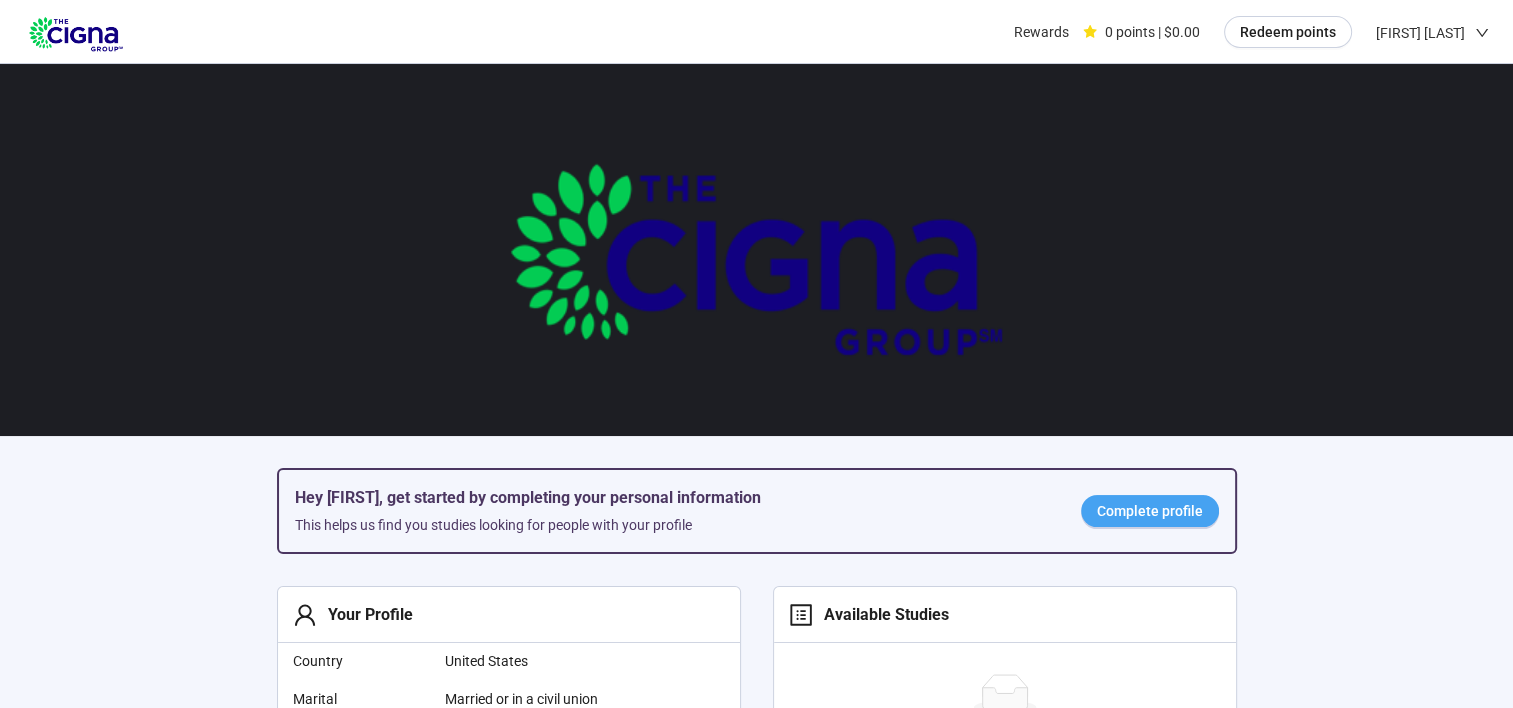 click on "Complete profile" at bounding box center (1150, 511) 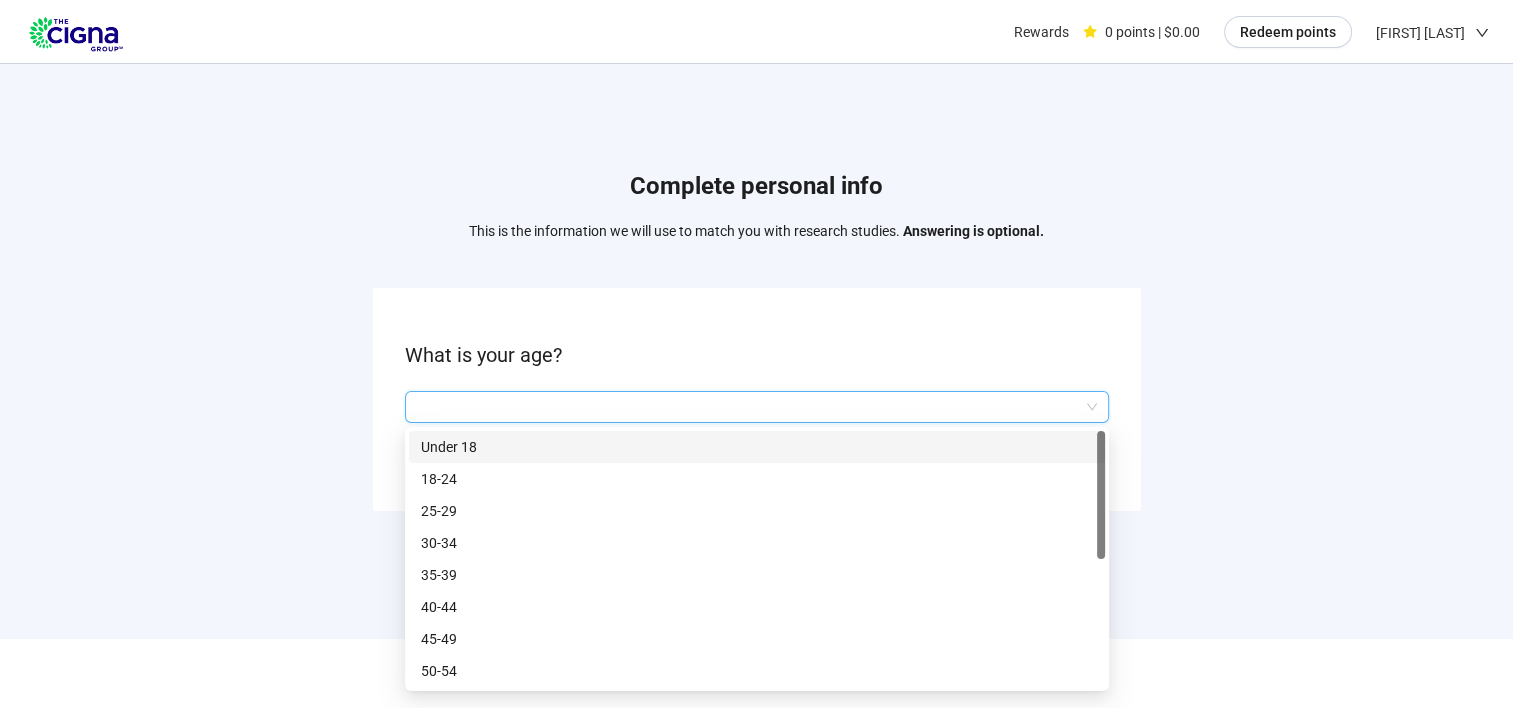 click at bounding box center (757, 407) 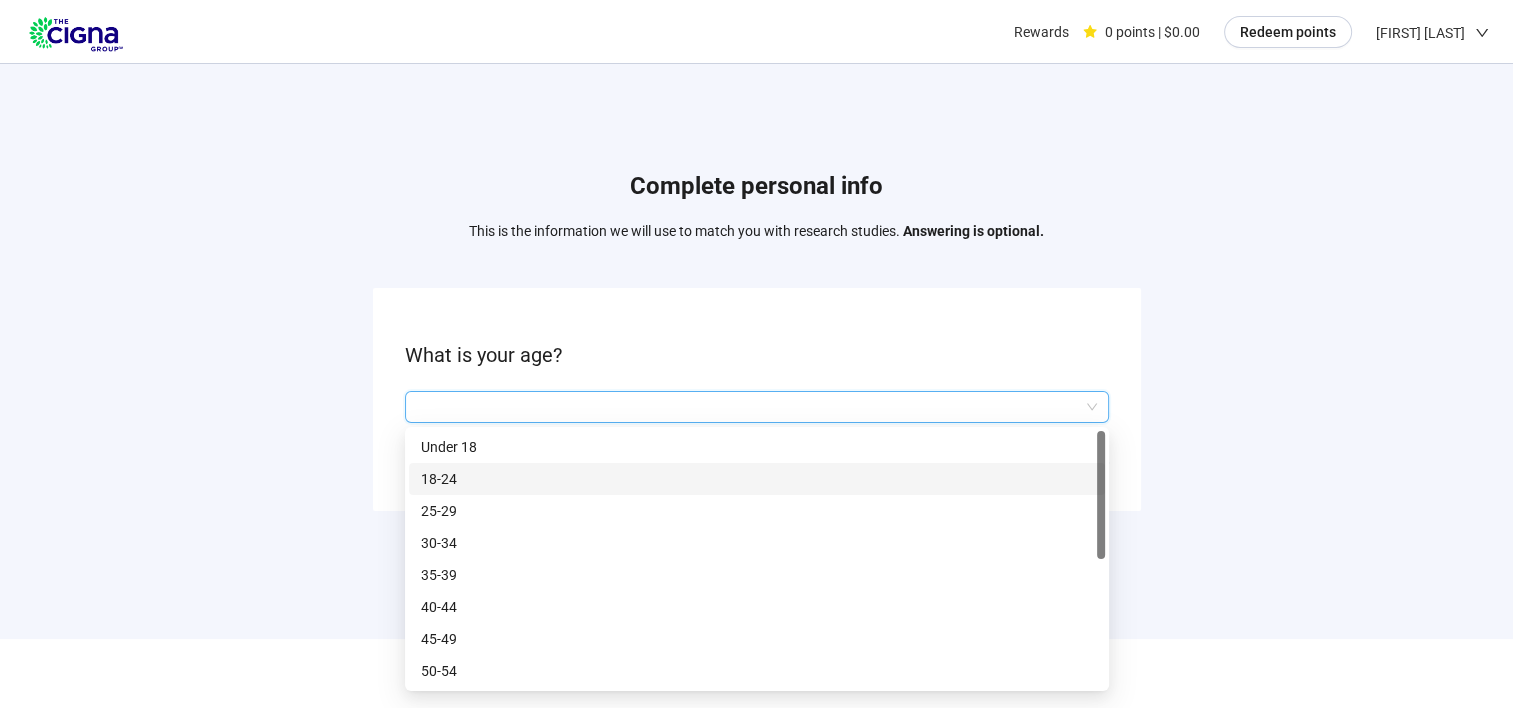 click at bounding box center (1101, 559) 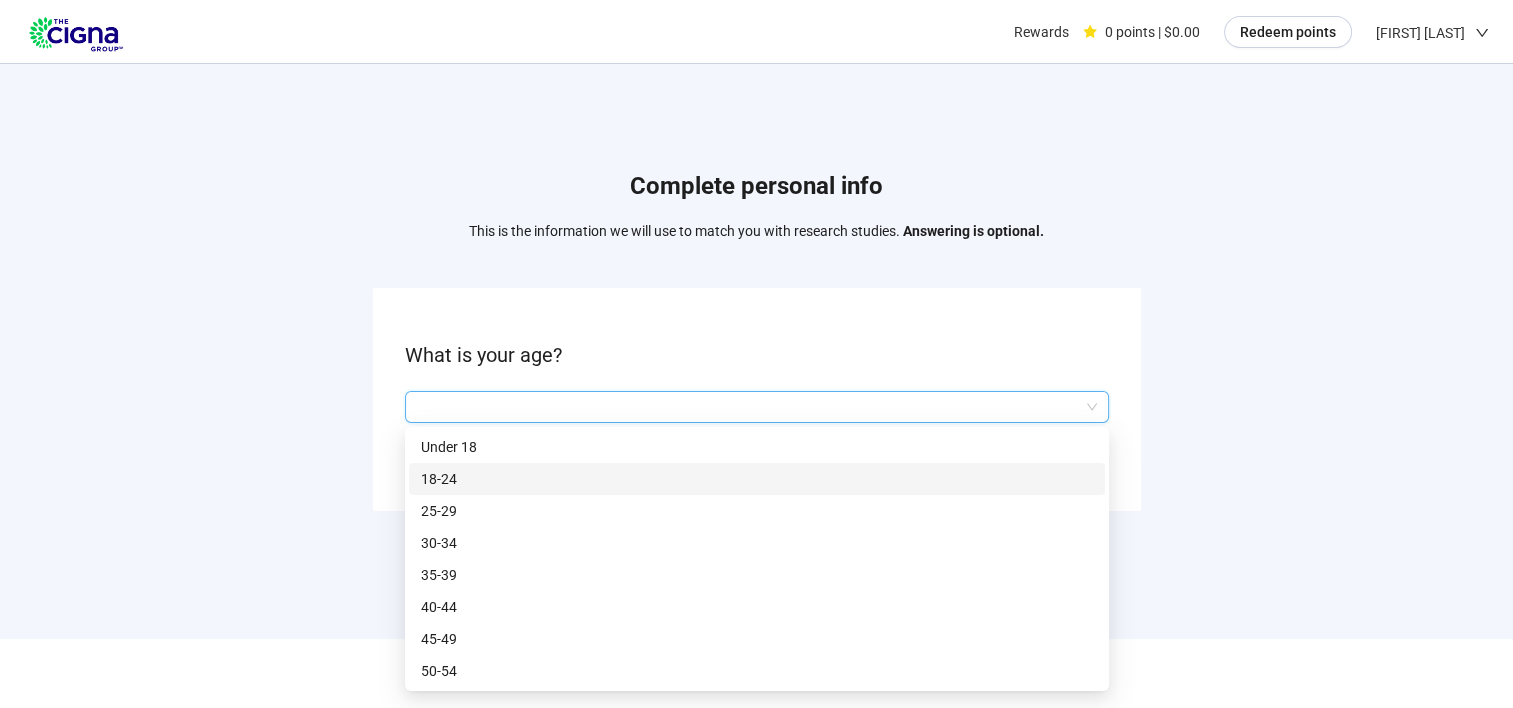 click on "Under 18 18-24 25-29 30-34 35-39 40-44 45-49 50-54 55-59 60-64" at bounding box center [757, 559] 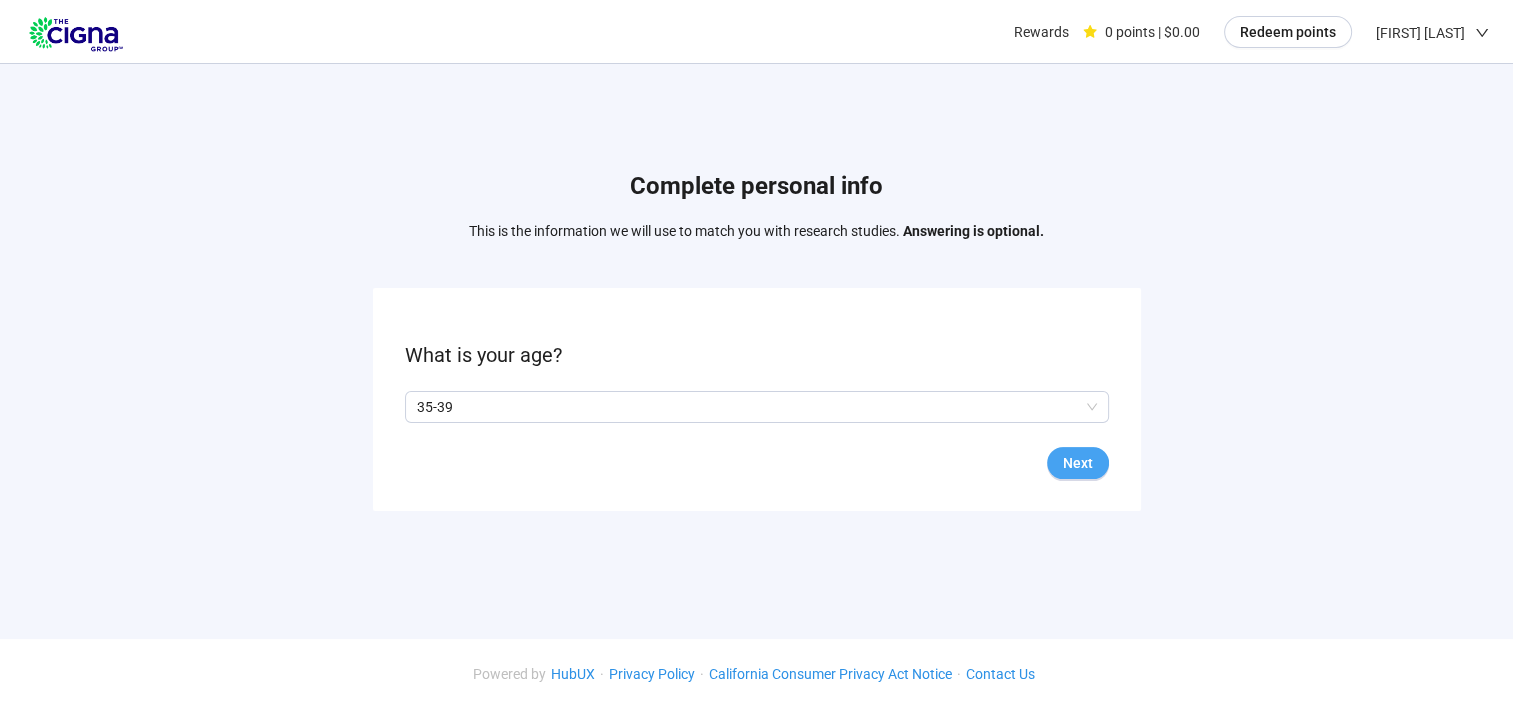 drag, startPoint x: 1100, startPoint y: 572, endPoint x: 1092, endPoint y: 463, distance: 109.29318 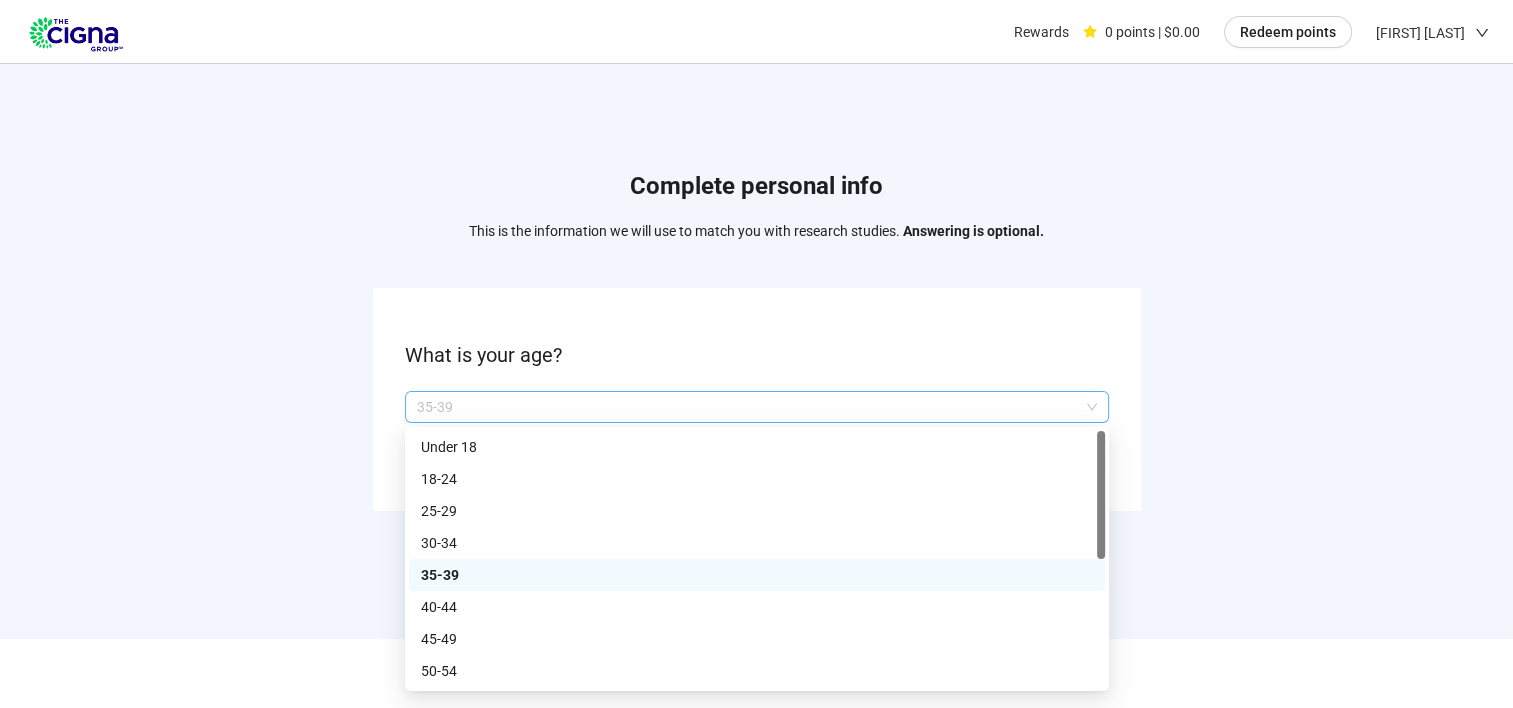 click on "35-39" at bounding box center (757, 407) 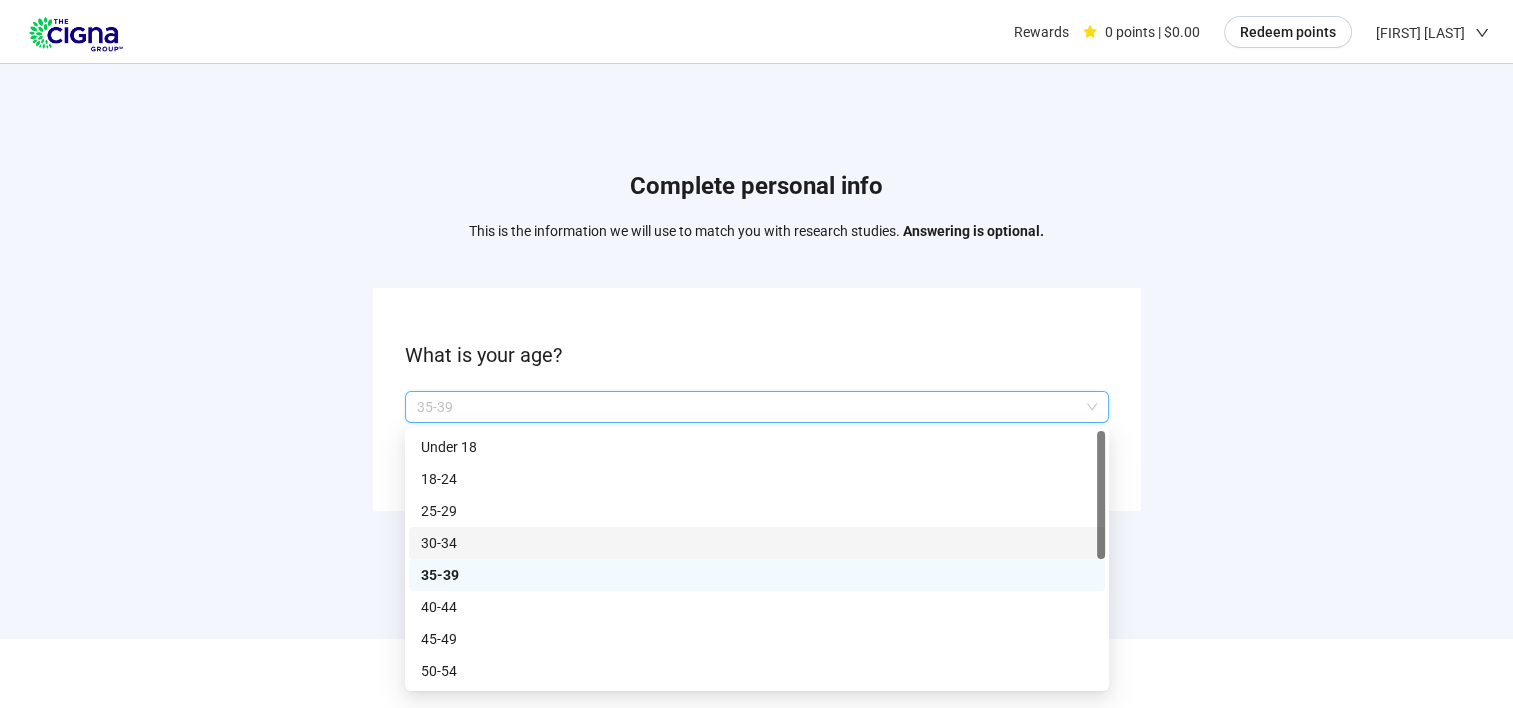 scroll, scrollTop: 96, scrollLeft: 0, axis: vertical 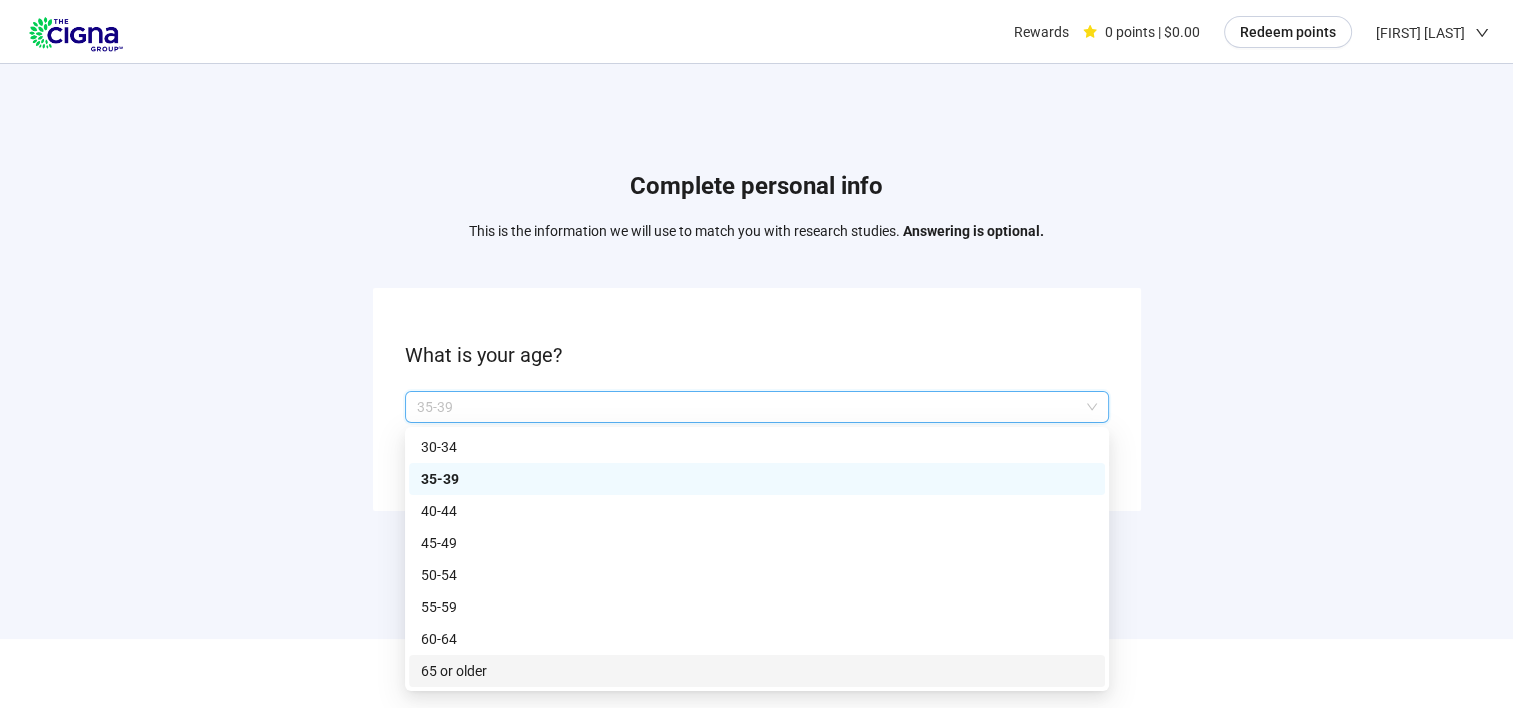 click on "65 or older" at bounding box center (757, 671) 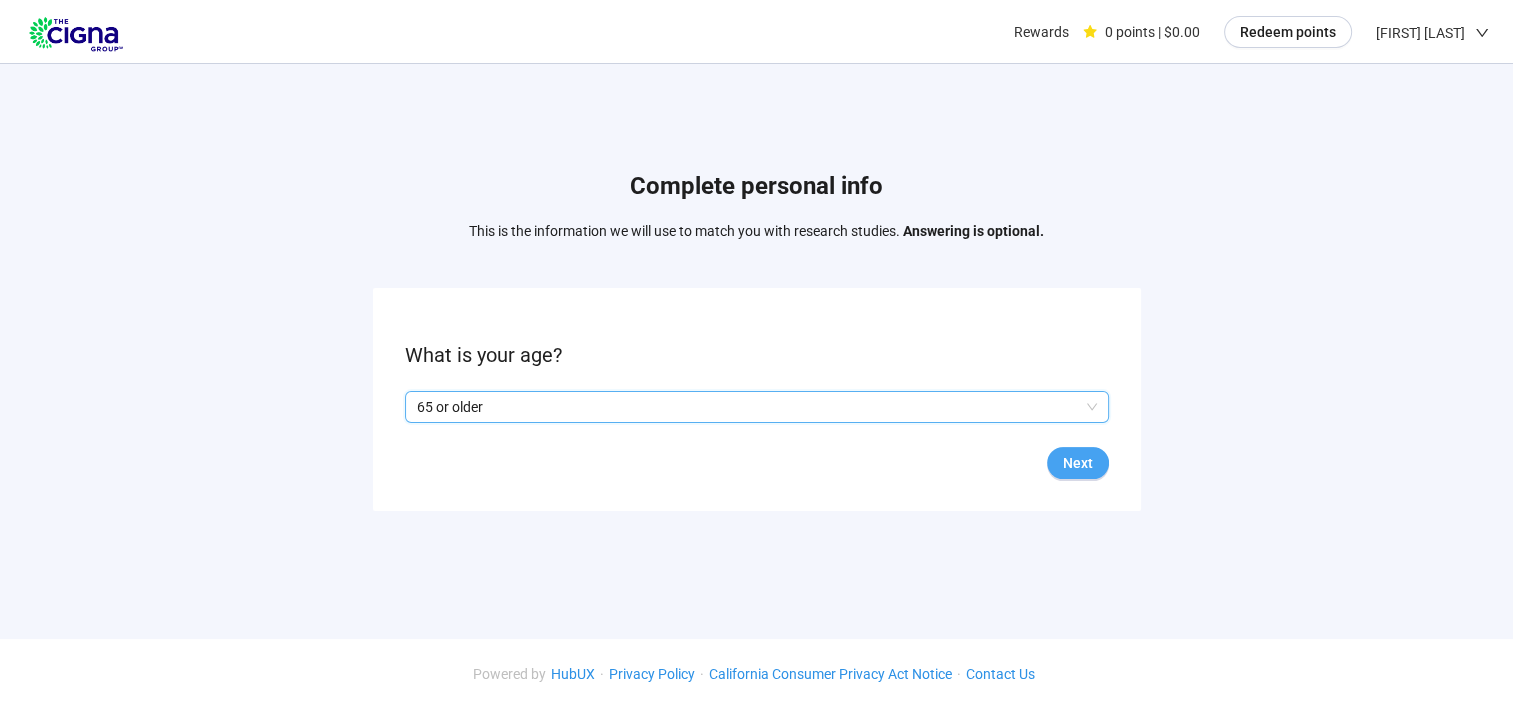click on "Next" at bounding box center (1078, 463) 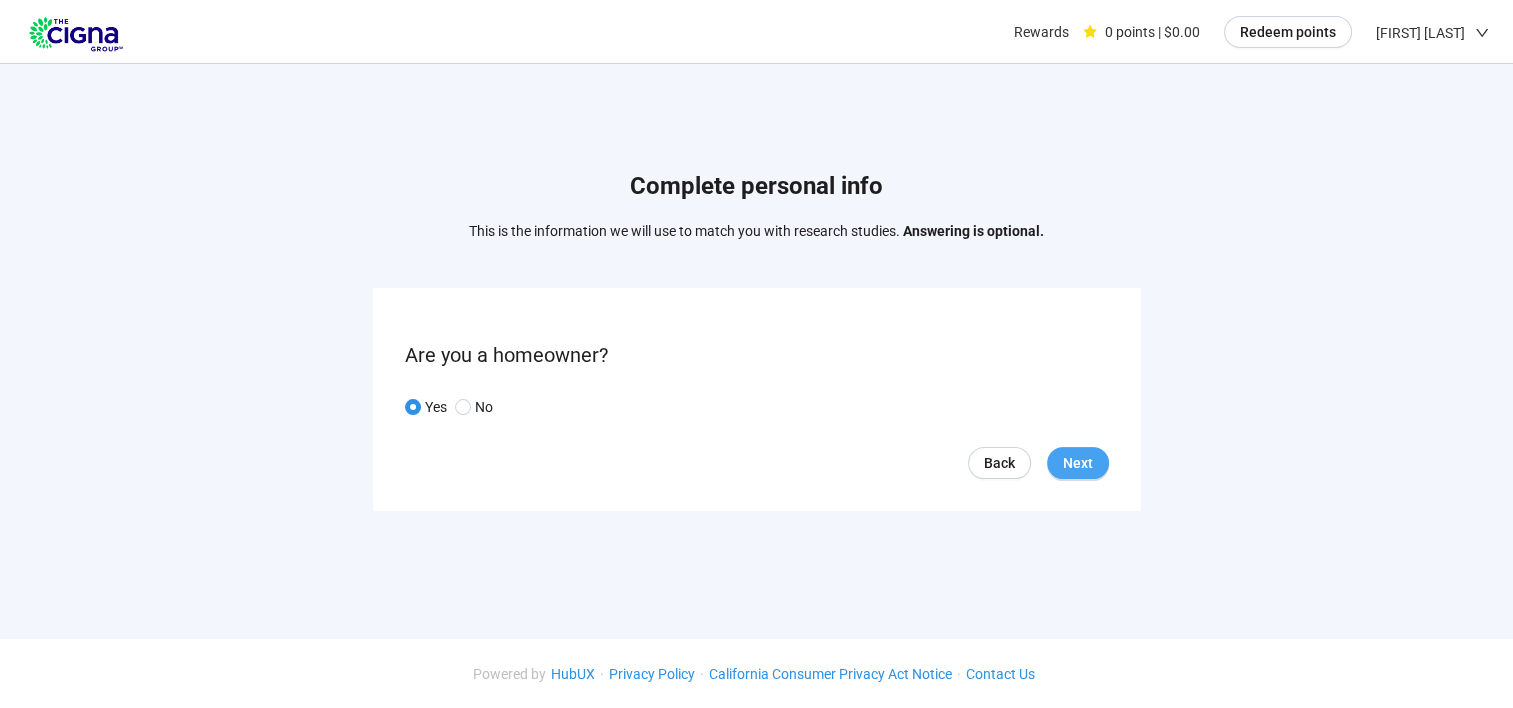 click on "Next" at bounding box center (1078, 463) 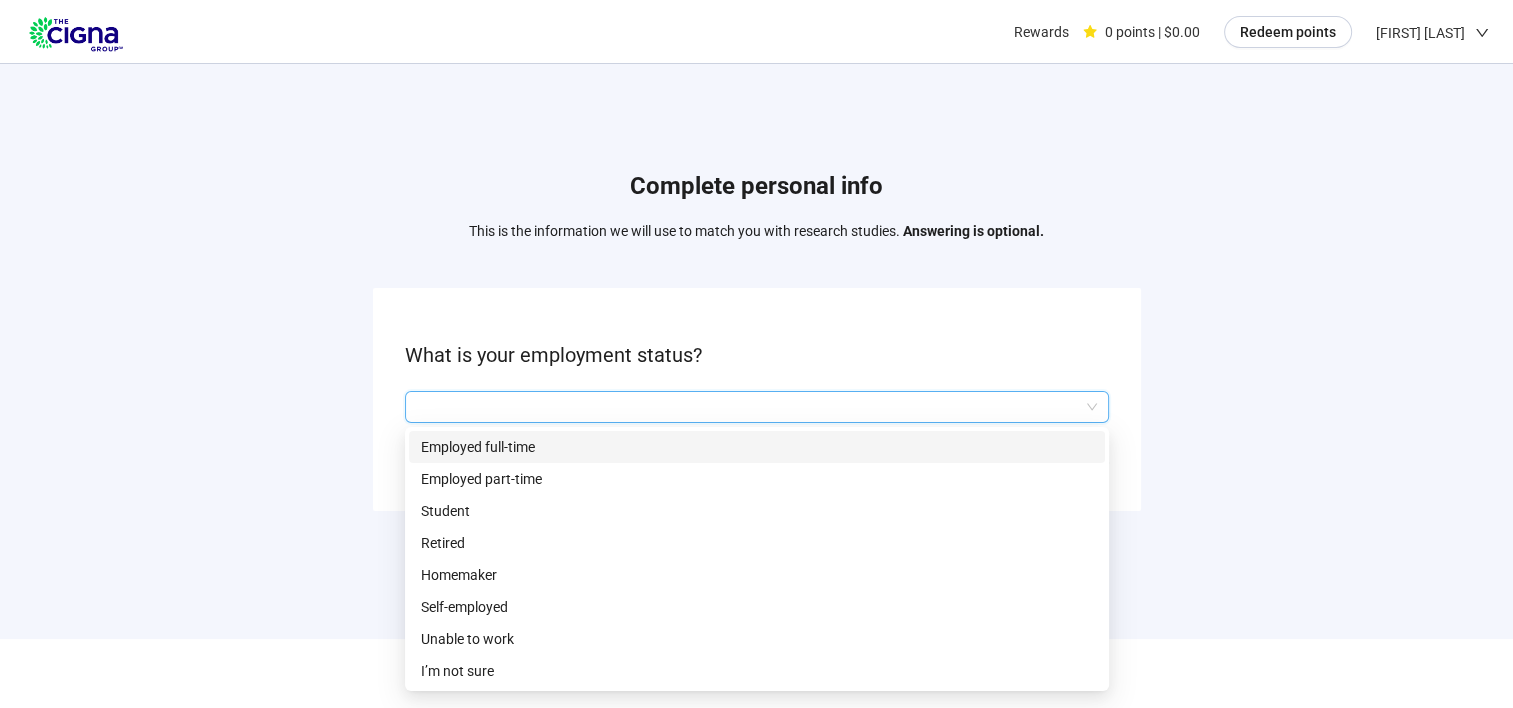 click at bounding box center [757, 407] 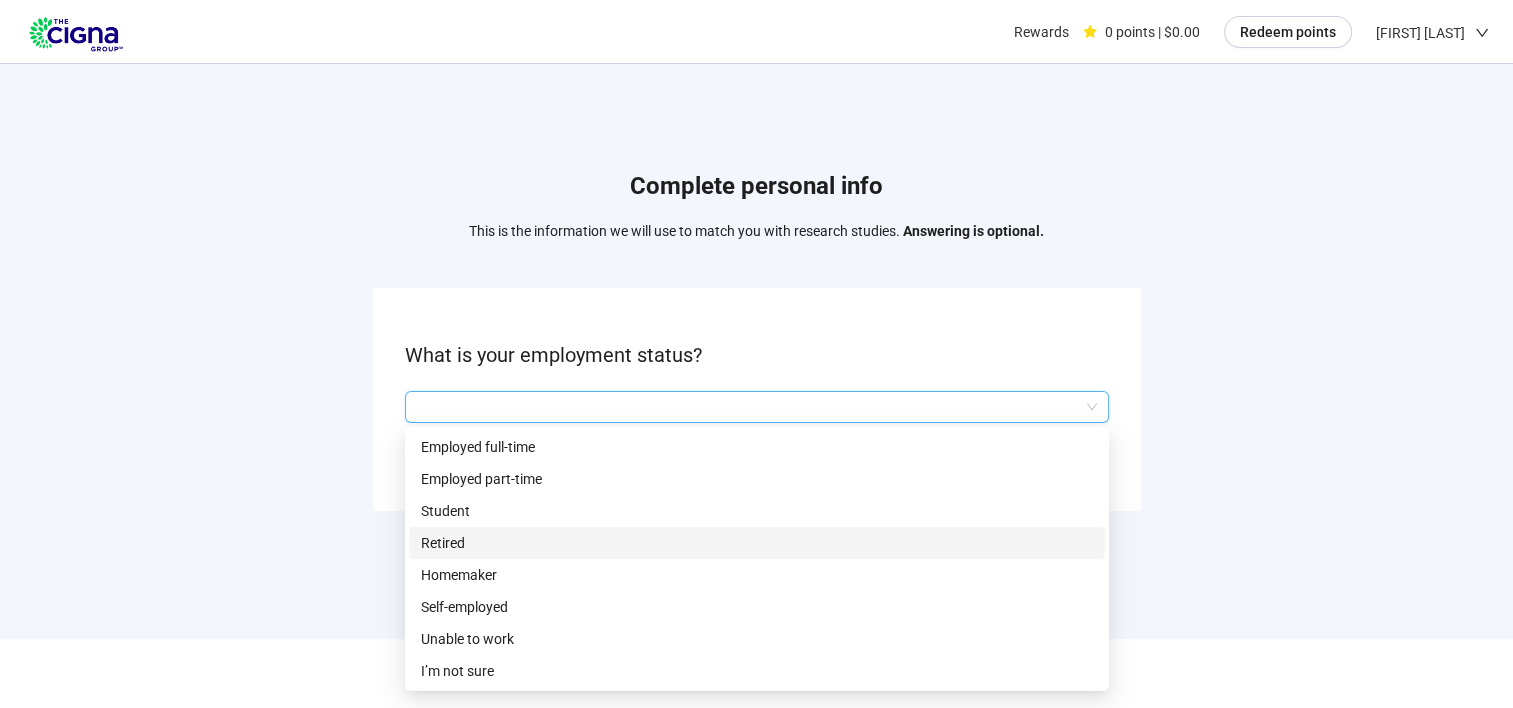 click on "Retired" at bounding box center [757, 543] 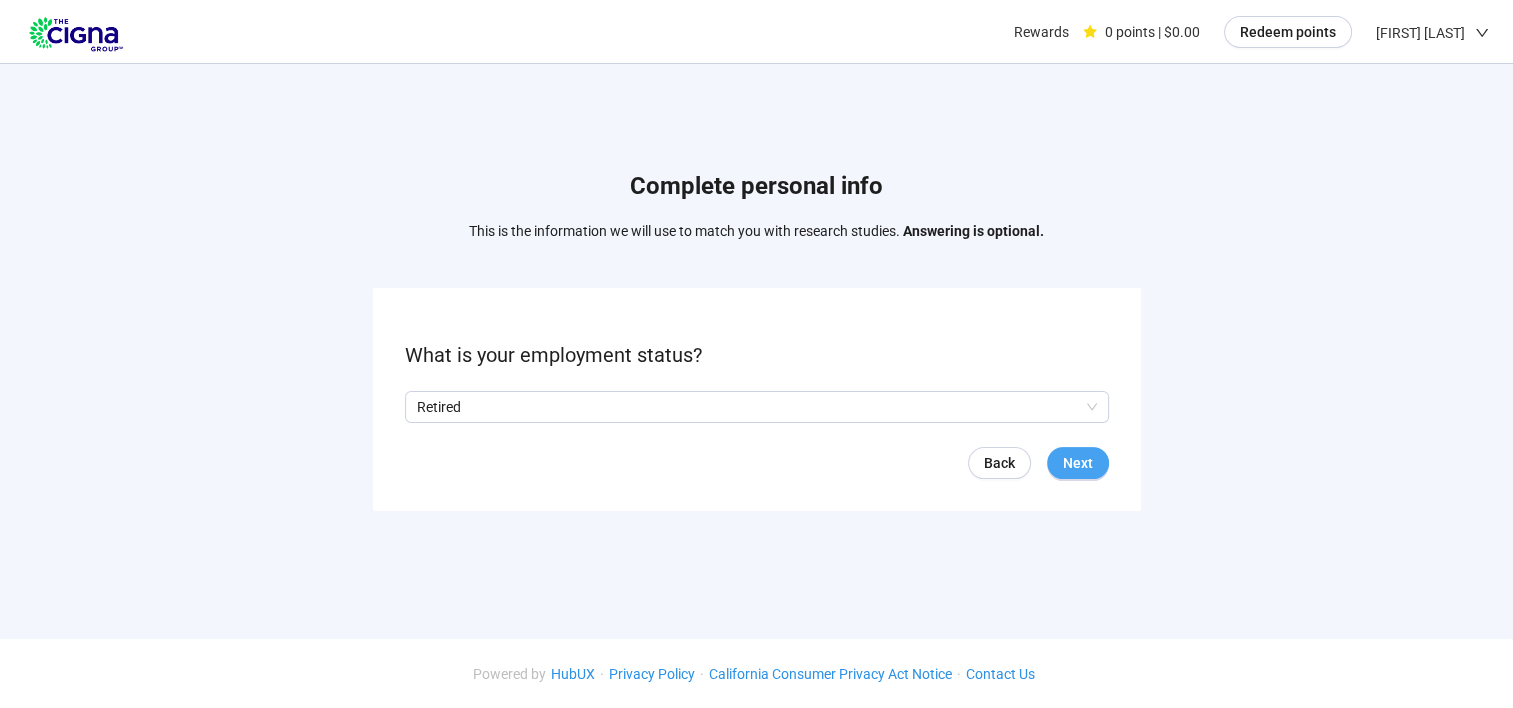 click on "Next" at bounding box center [1078, 463] 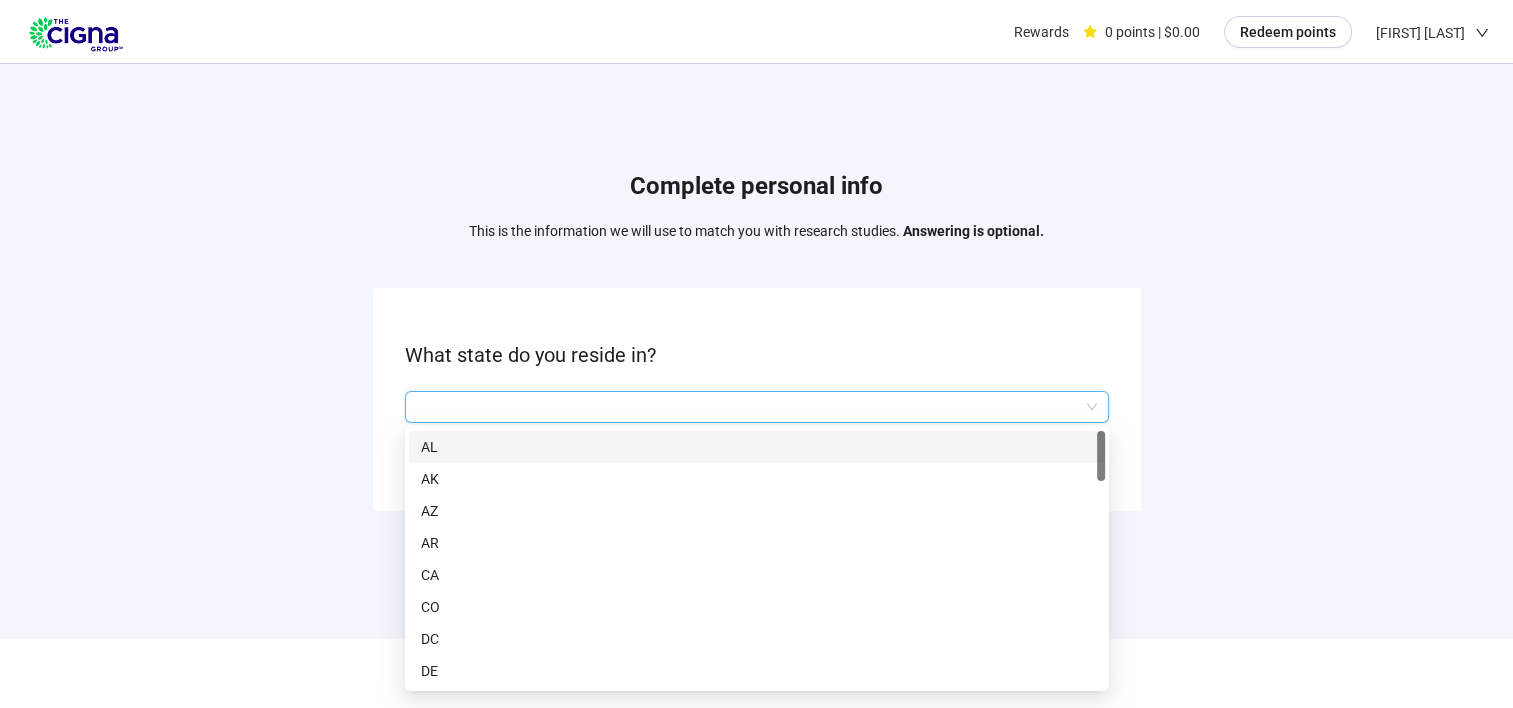 click at bounding box center (757, 407) 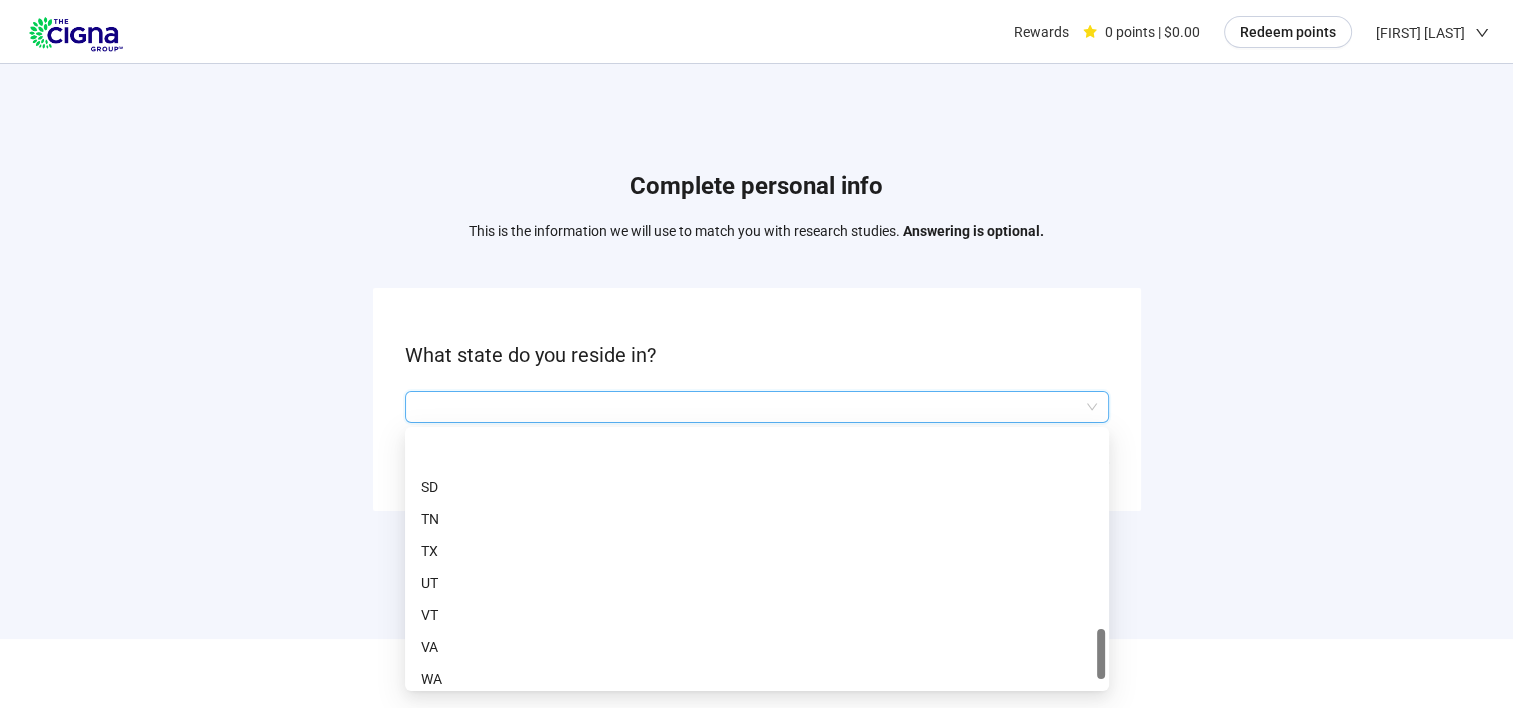 scroll, scrollTop: 1376, scrollLeft: 0, axis: vertical 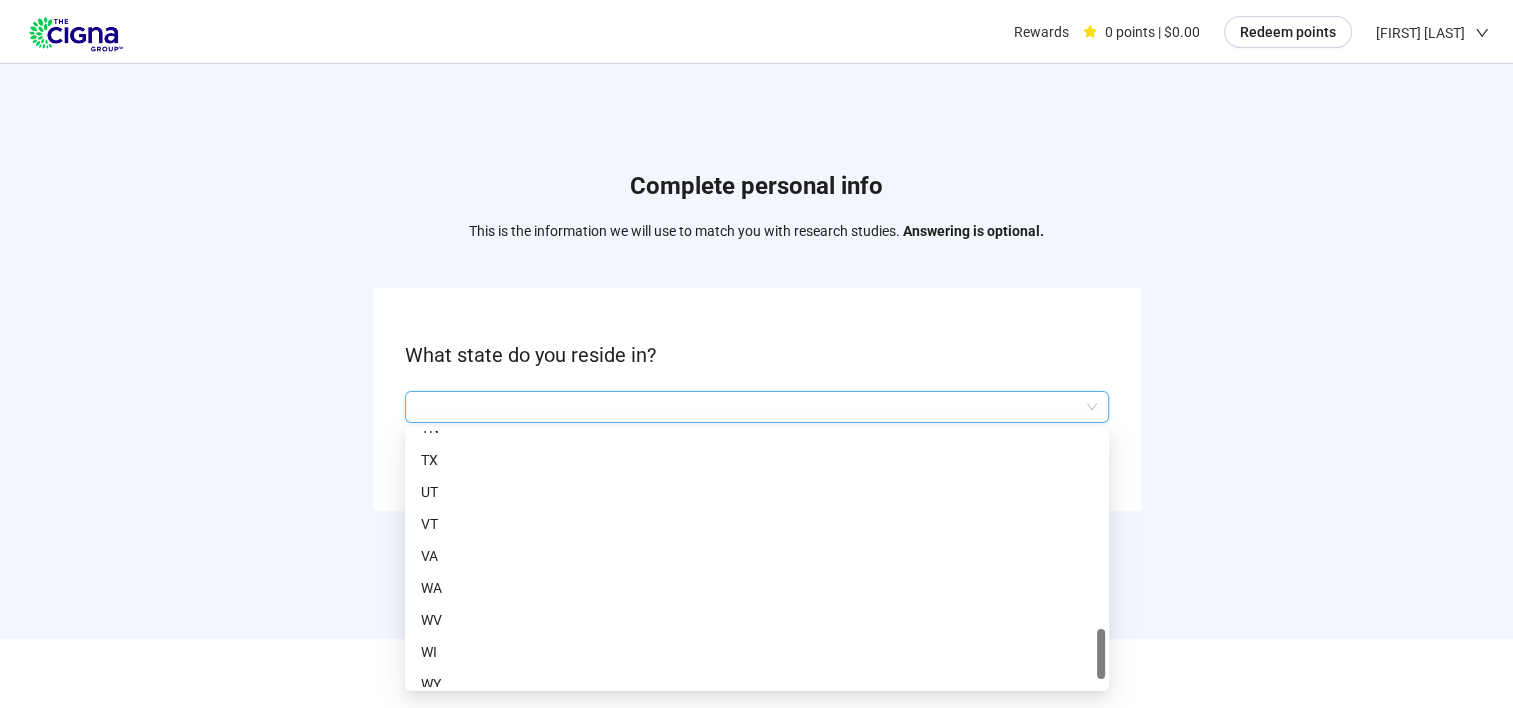 drag, startPoint x: 1100, startPoint y: 472, endPoint x: 1094, endPoint y: 678, distance: 206.08736 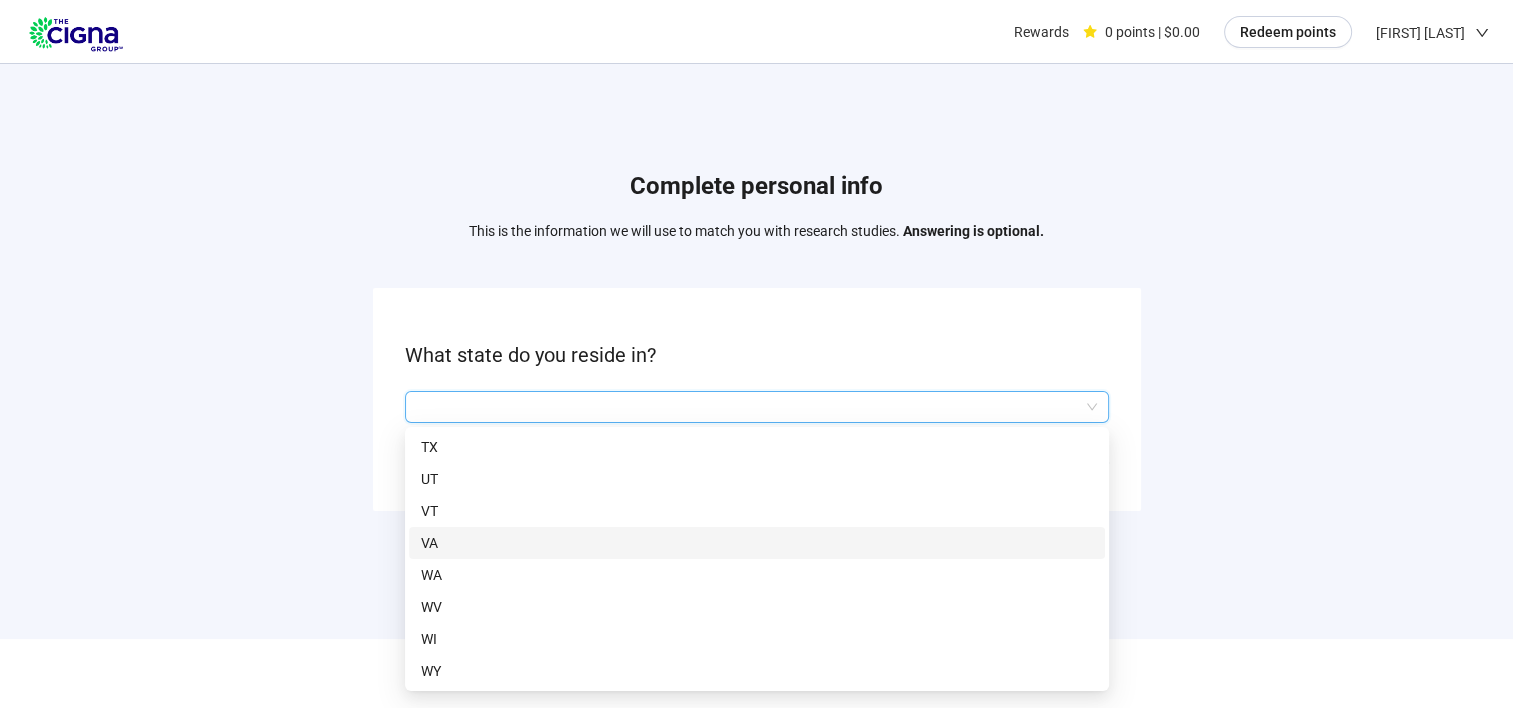 click on "VA" at bounding box center [757, 543] 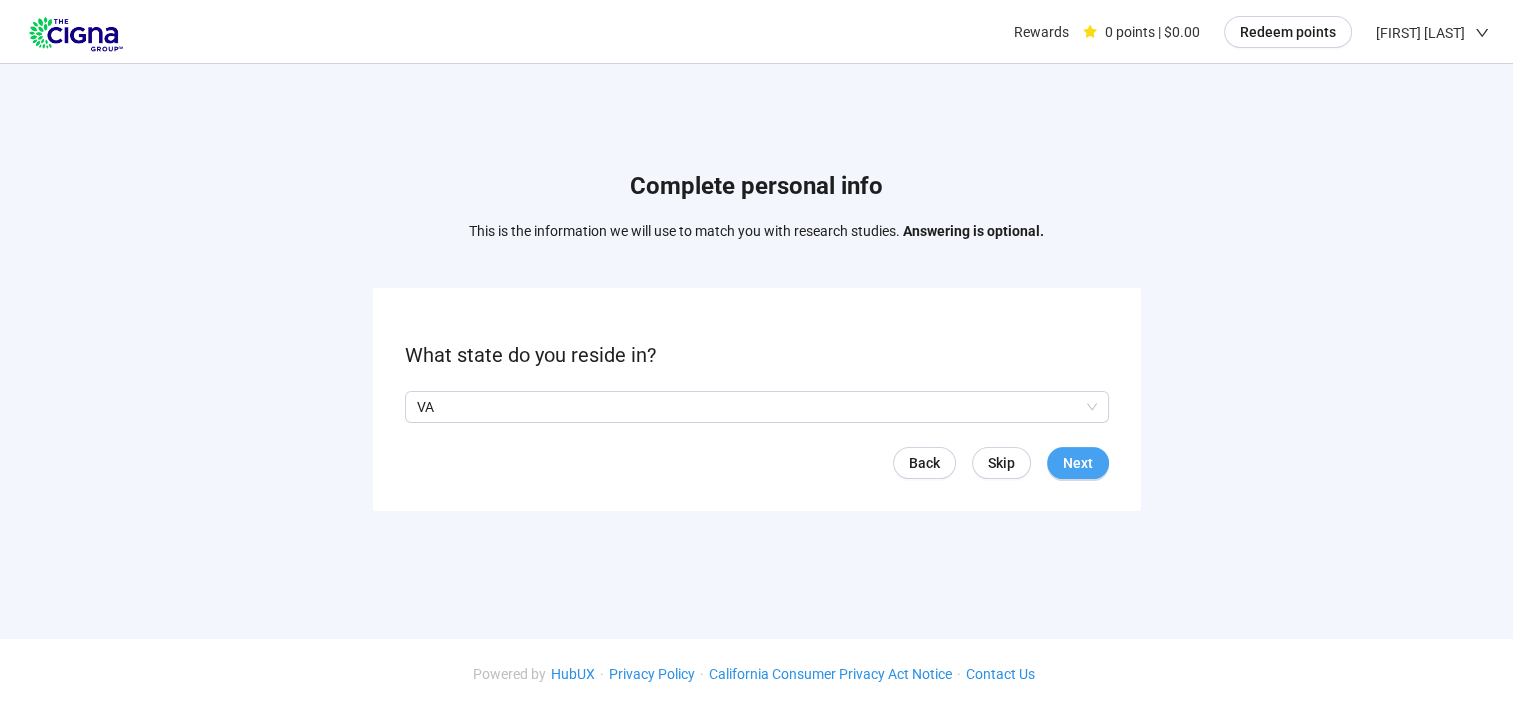 click on "Next" at bounding box center [1078, 463] 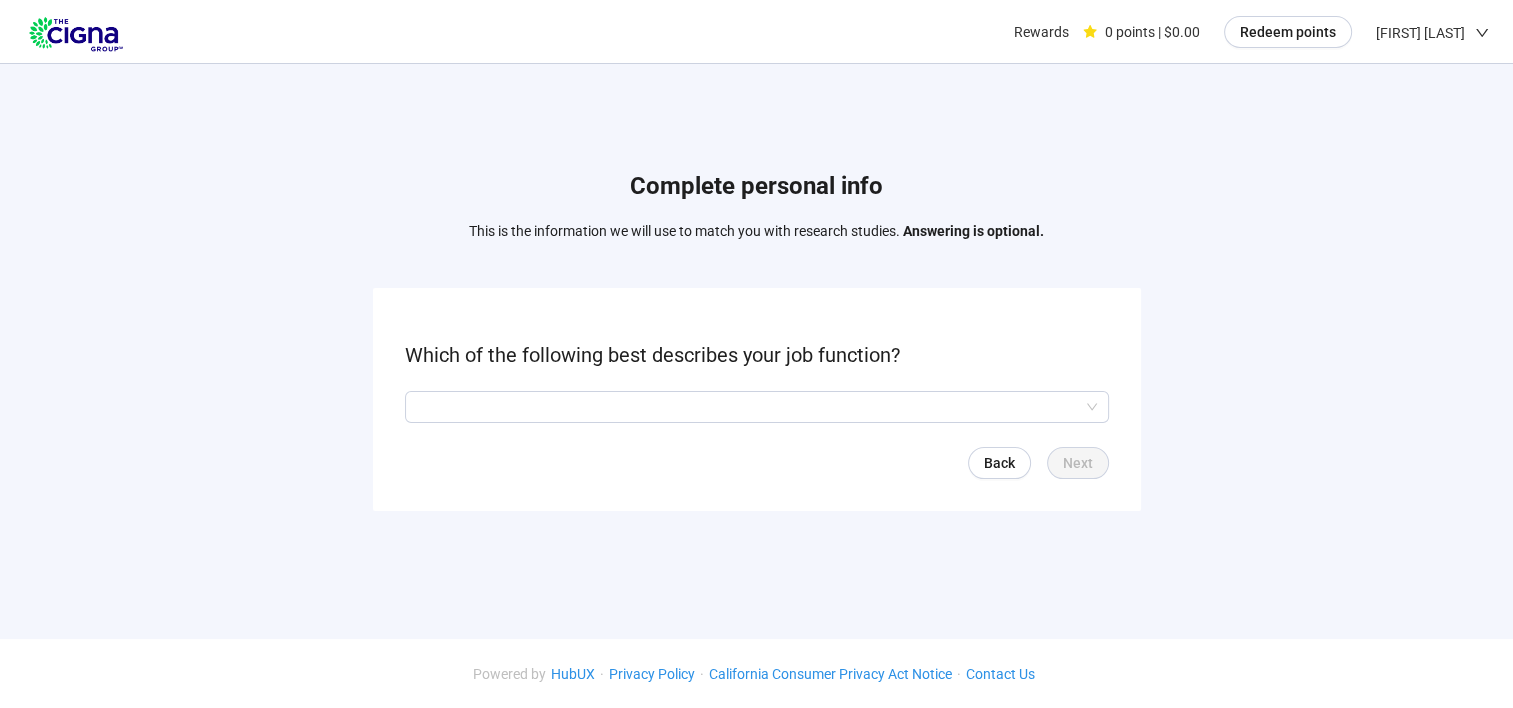 scroll, scrollTop: 0, scrollLeft: 0, axis: both 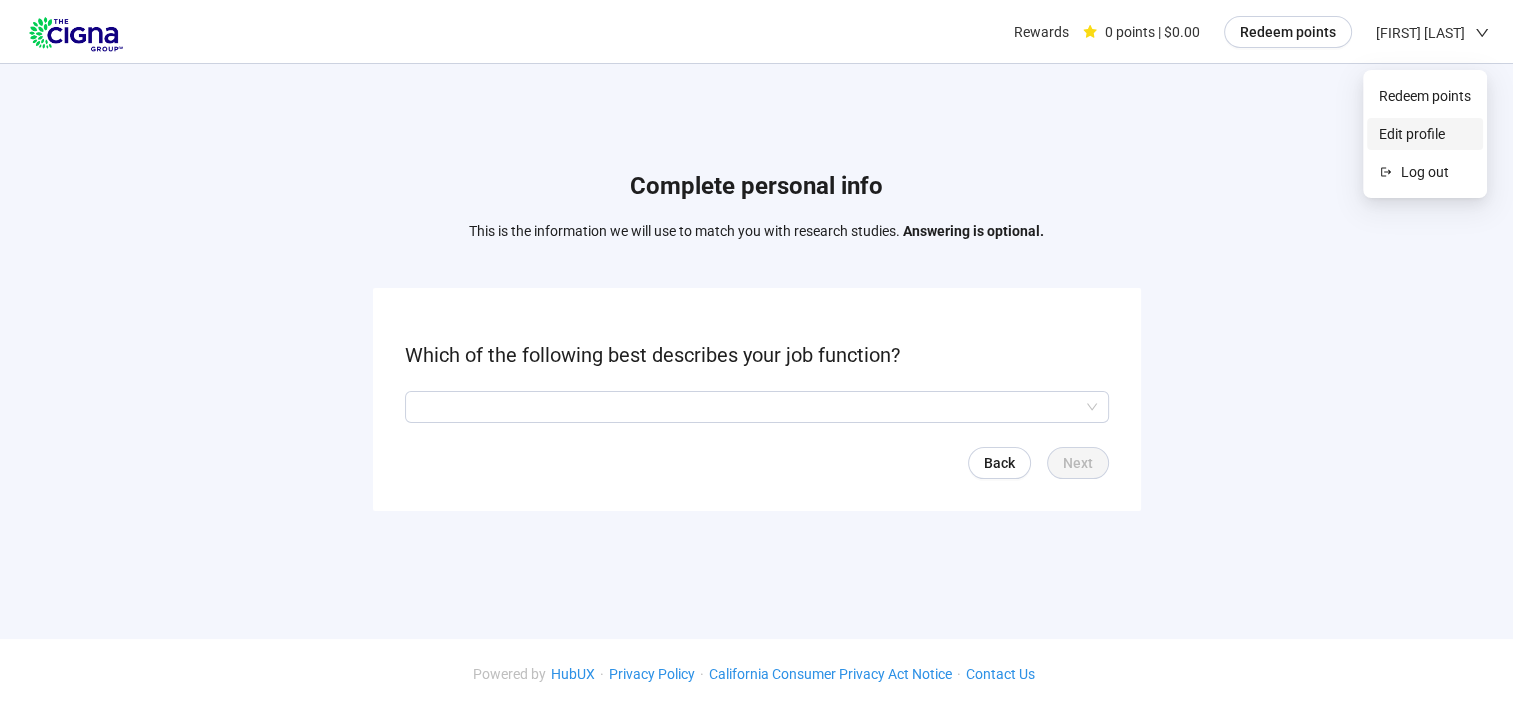 click on "Edit profile" at bounding box center [1425, 134] 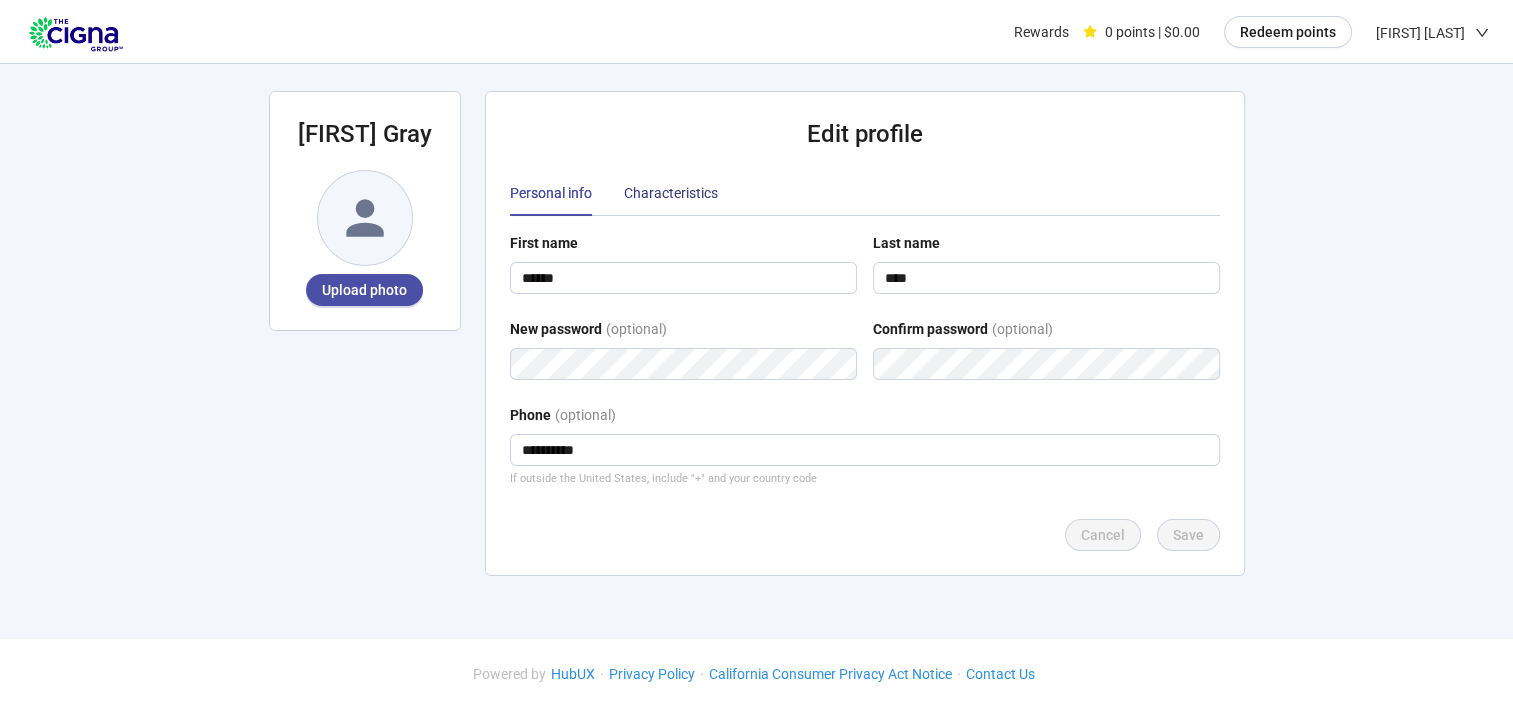 click on "Characteristics" at bounding box center (671, 193) 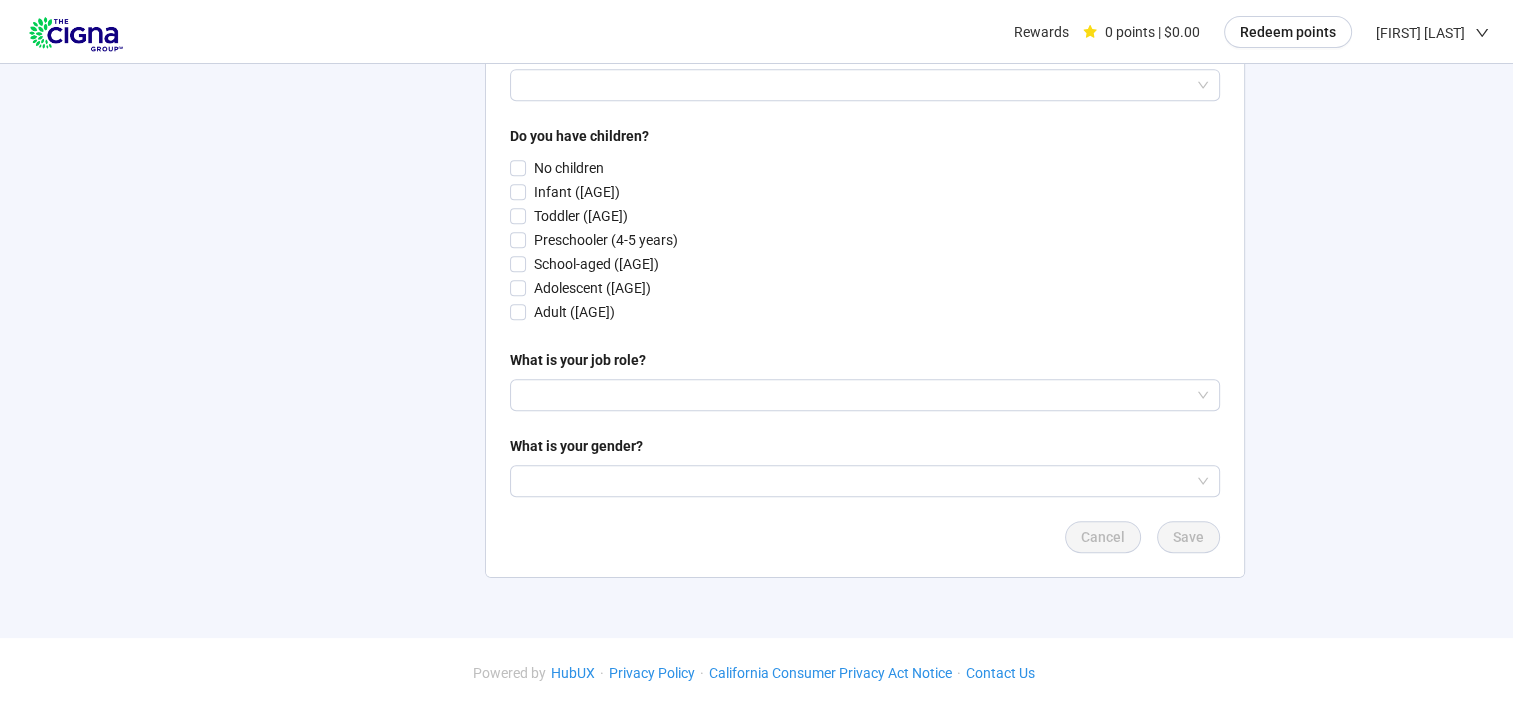 scroll, scrollTop: 1099, scrollLeft: 0, axis: vertical 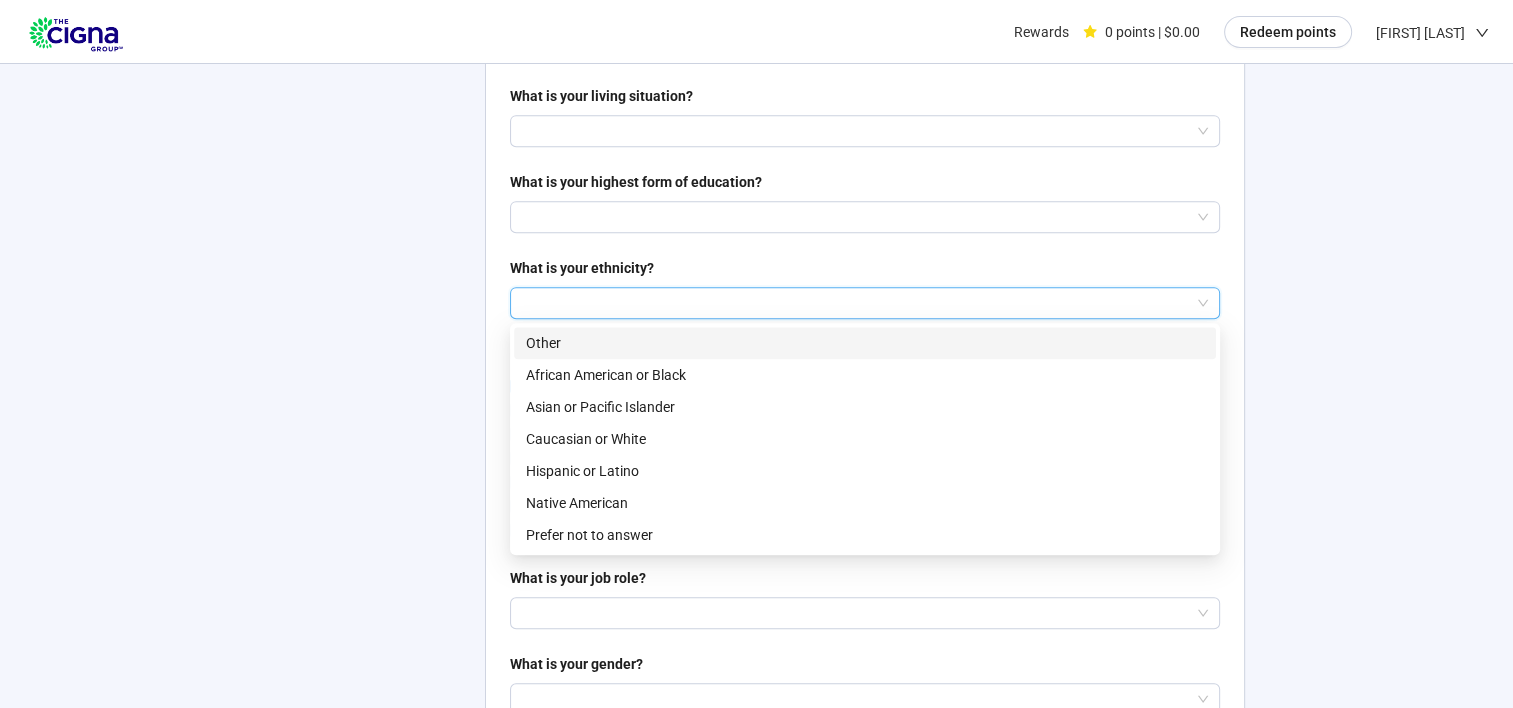 click at bounding box center (865, 303) 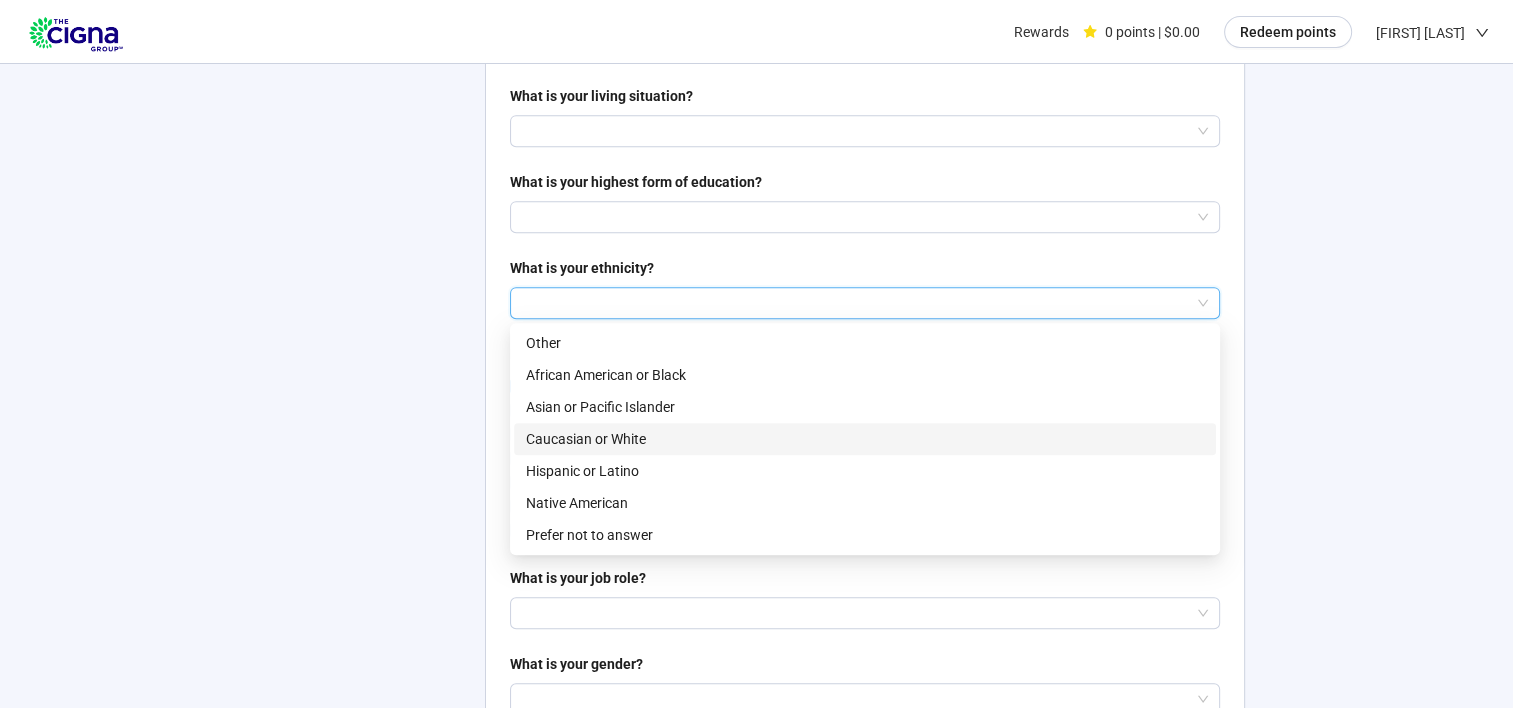 click on "Caucasian or White" at bounding box center (865, 439) 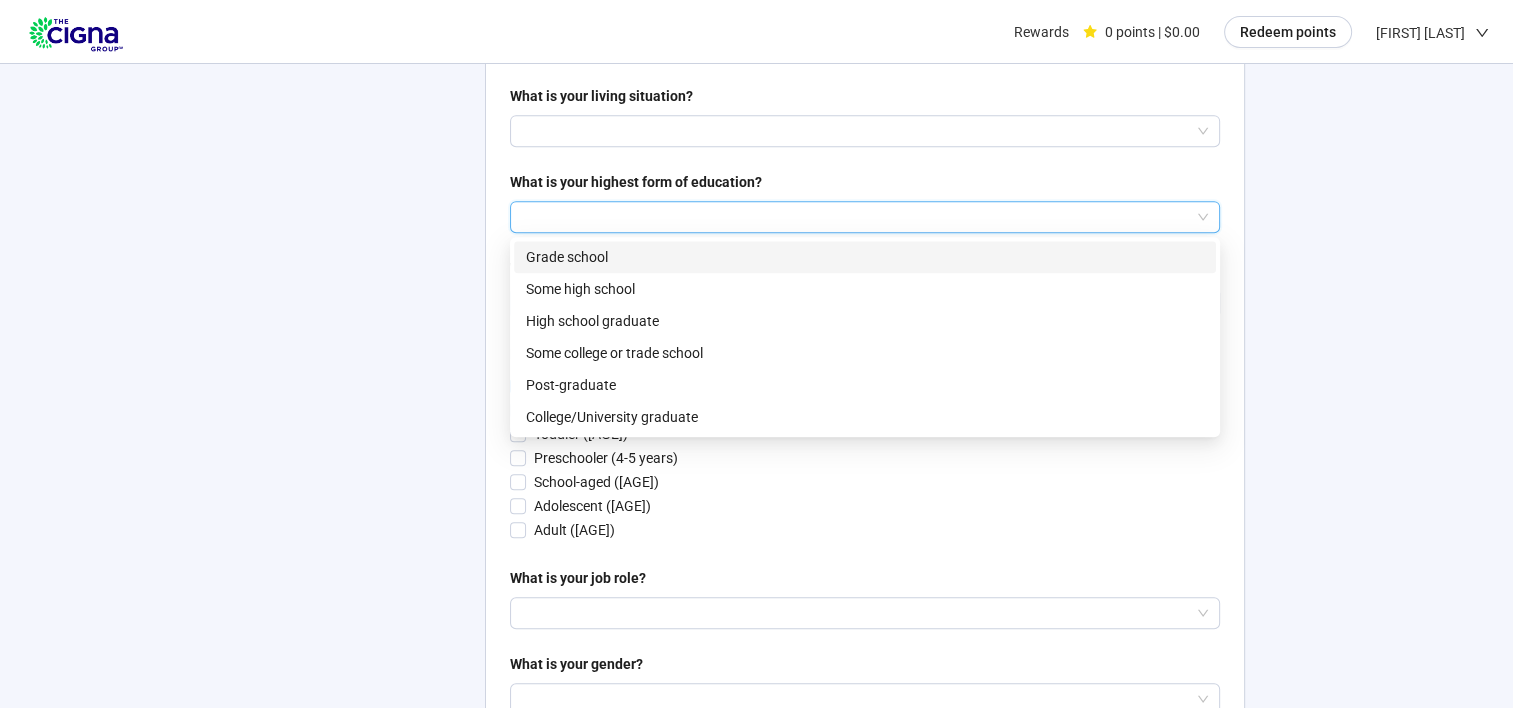 click at bounding box center (865, 217) 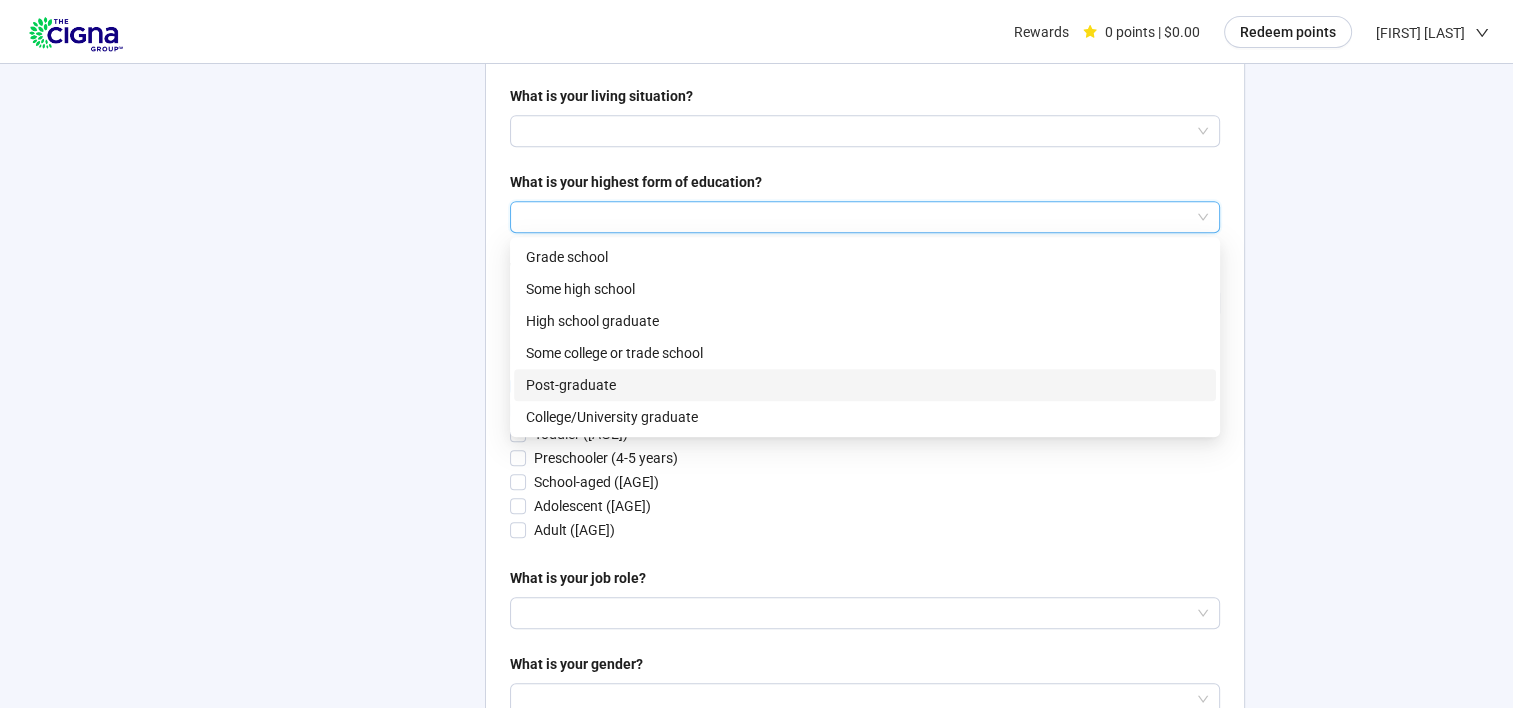 click on "Post-graduate" at bounding box center (865, 385) 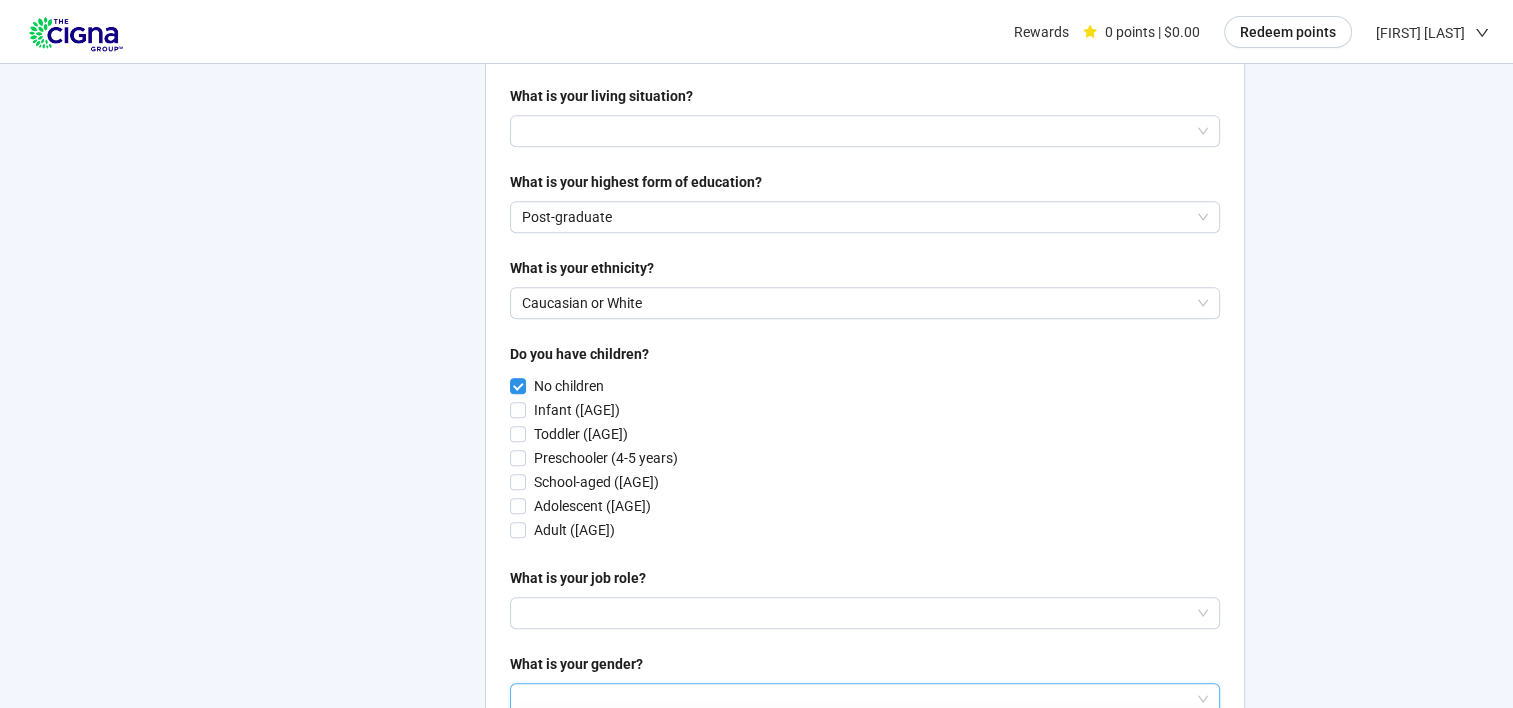 click at bounding box center [865, 699] 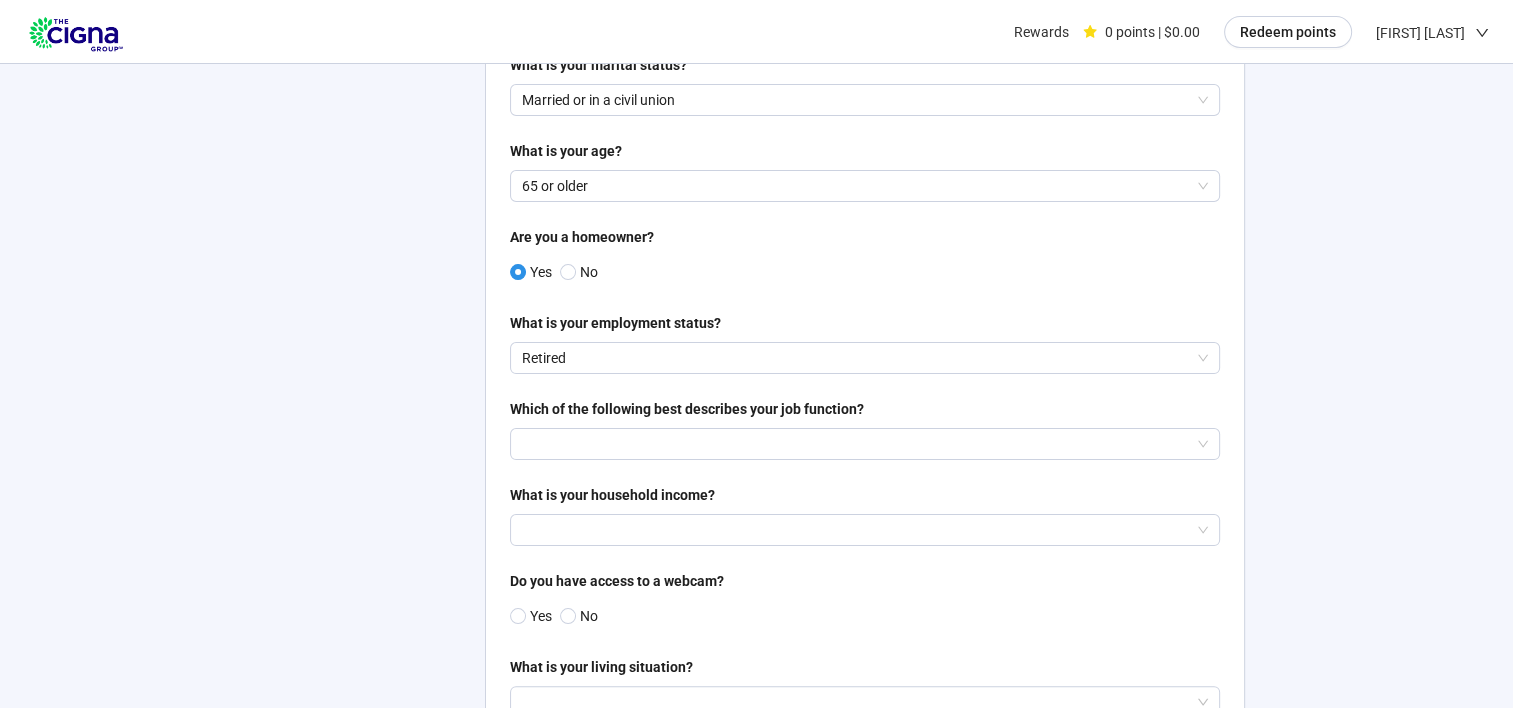 scroll, scrollTop: 309, scrollLeft: 0, axis: vertical 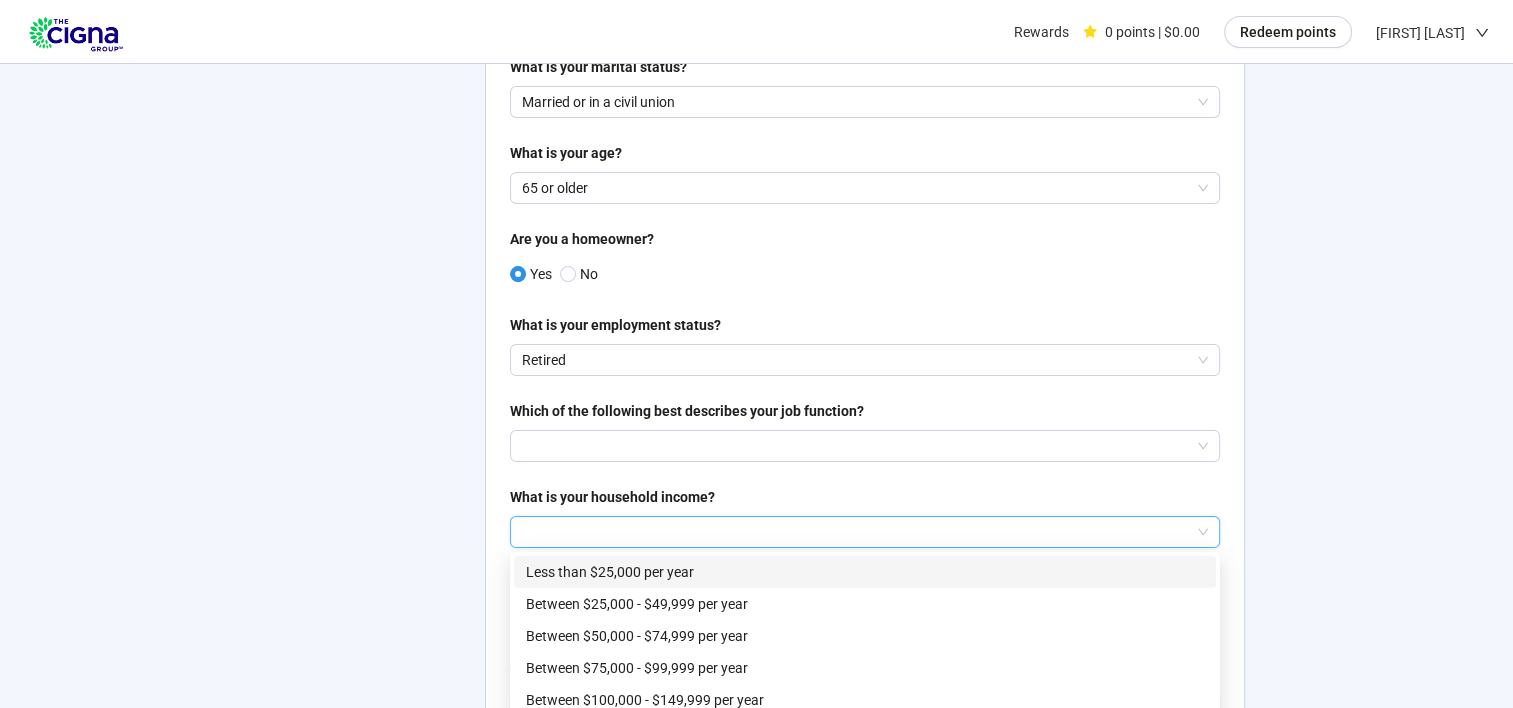 click at bounding box center [865, 532] 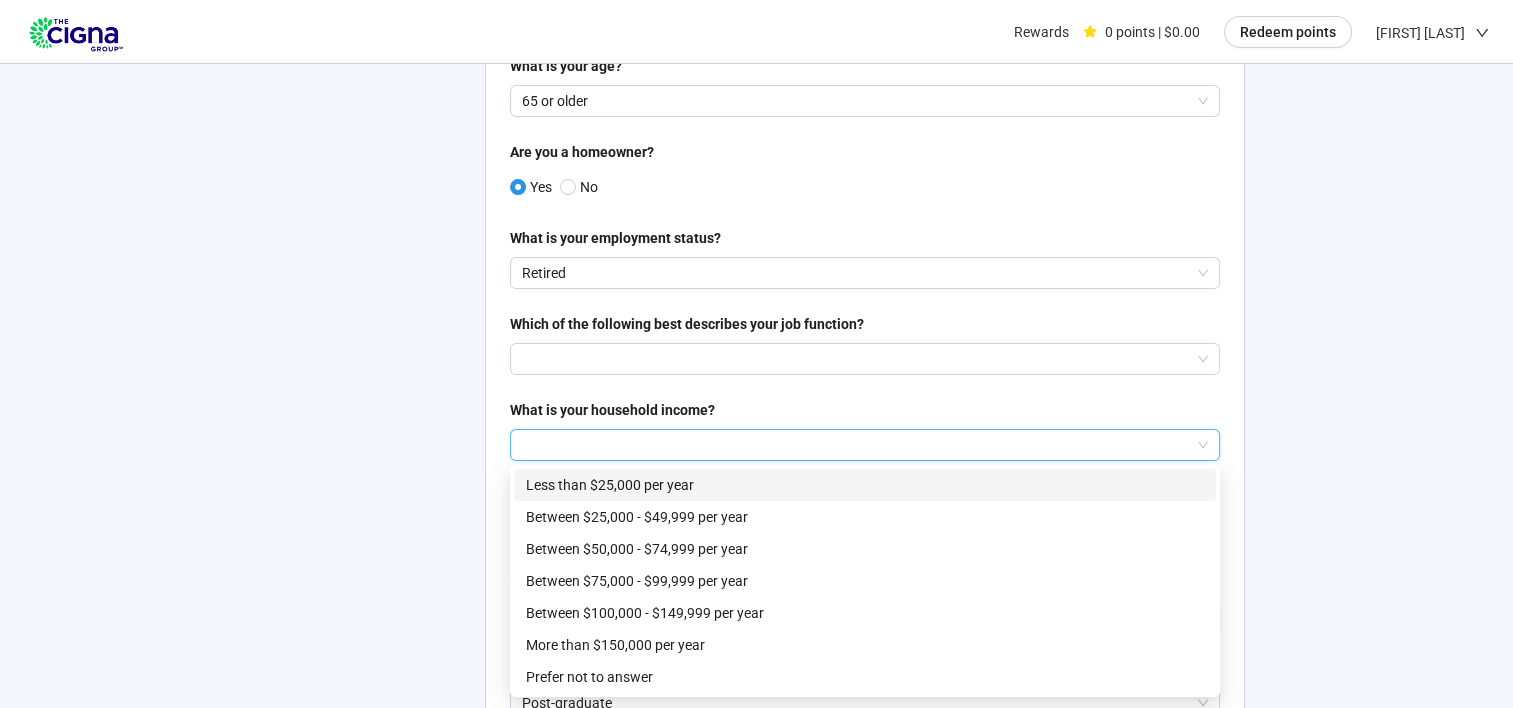 scroll, scrollTop: 472, scrollLeft: 0, axis: vertical 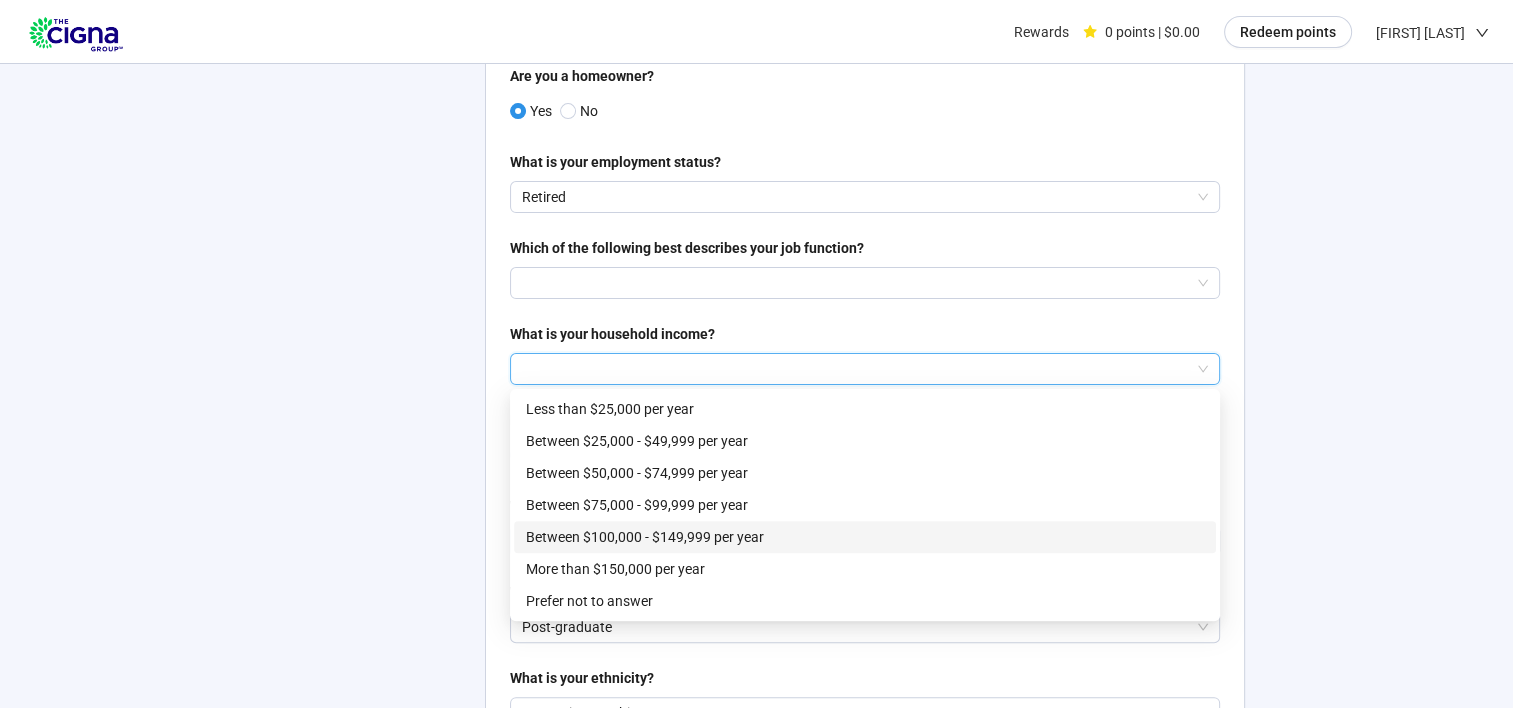 click on "Between $100,000 - $149,999 per year" at bounding box center [865, 537] 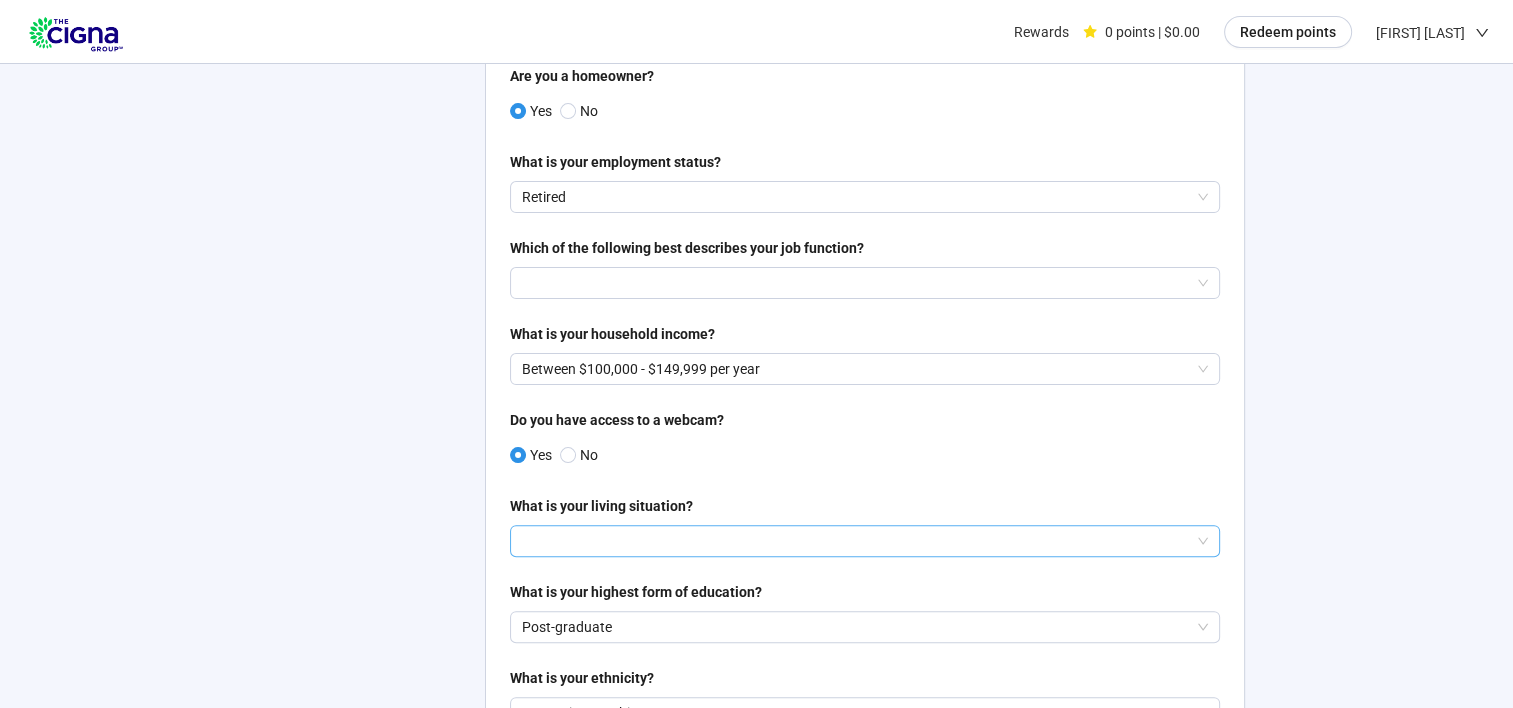 click at bounding box center [865, 541] 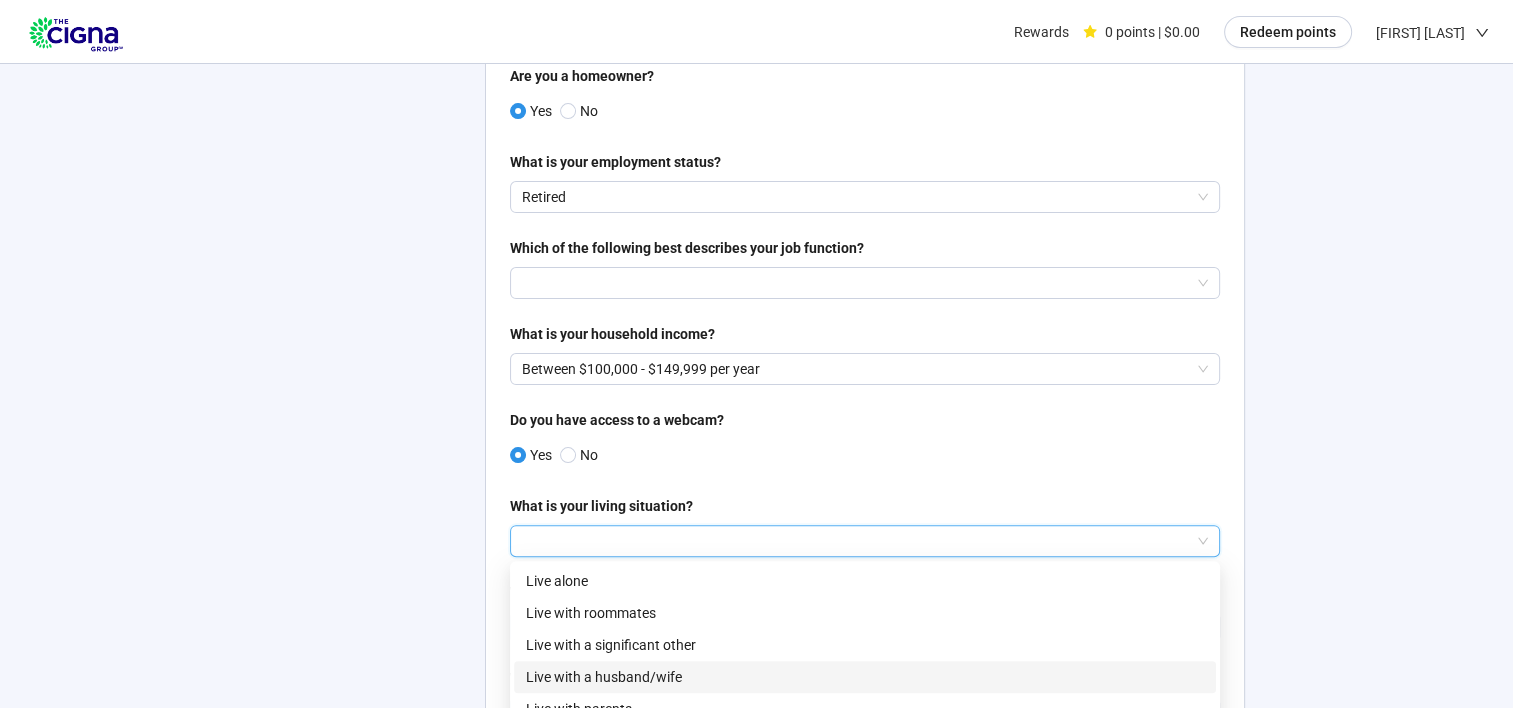 click on "Live with a husband/wife" at bounding box center (865, 677) 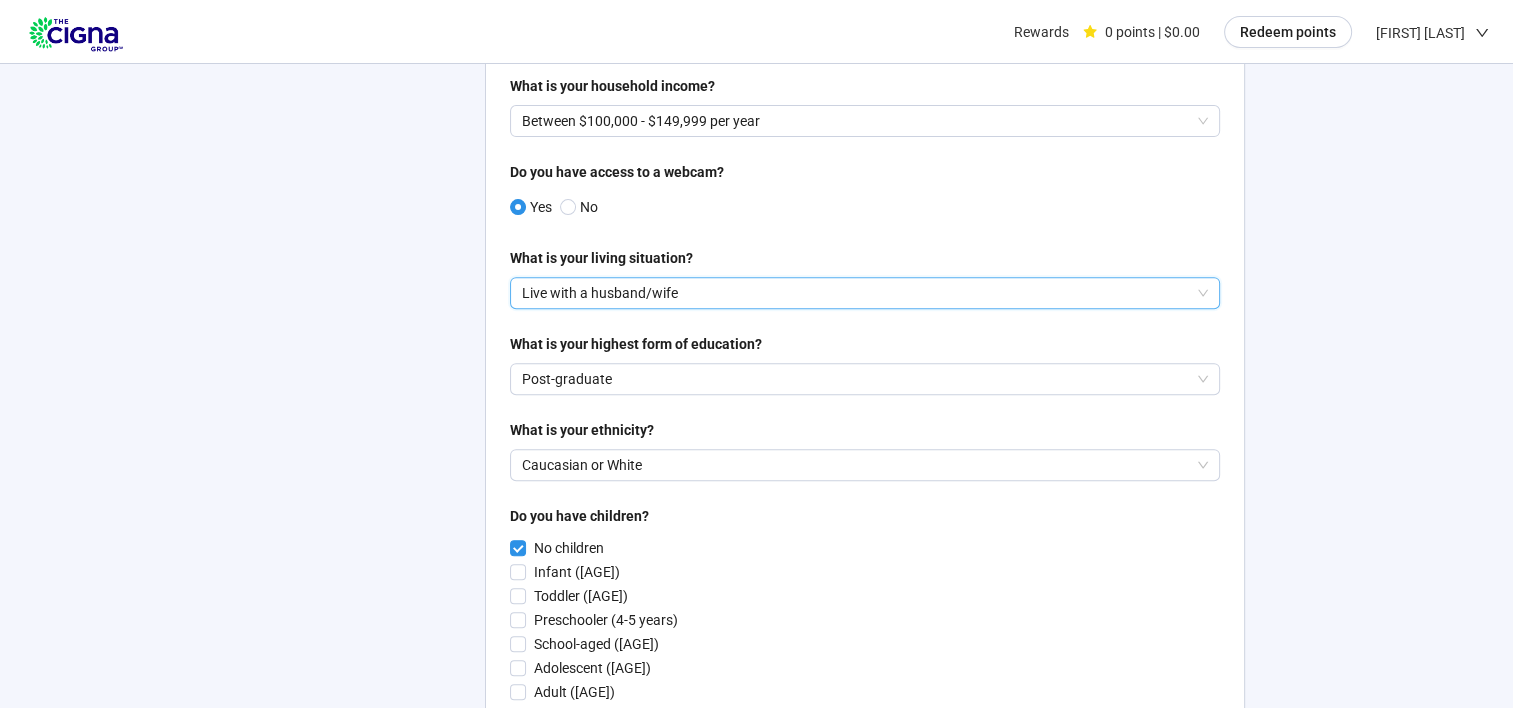 scroll, scrollTop: 1024, scrollLeft: 0, axis: vertical 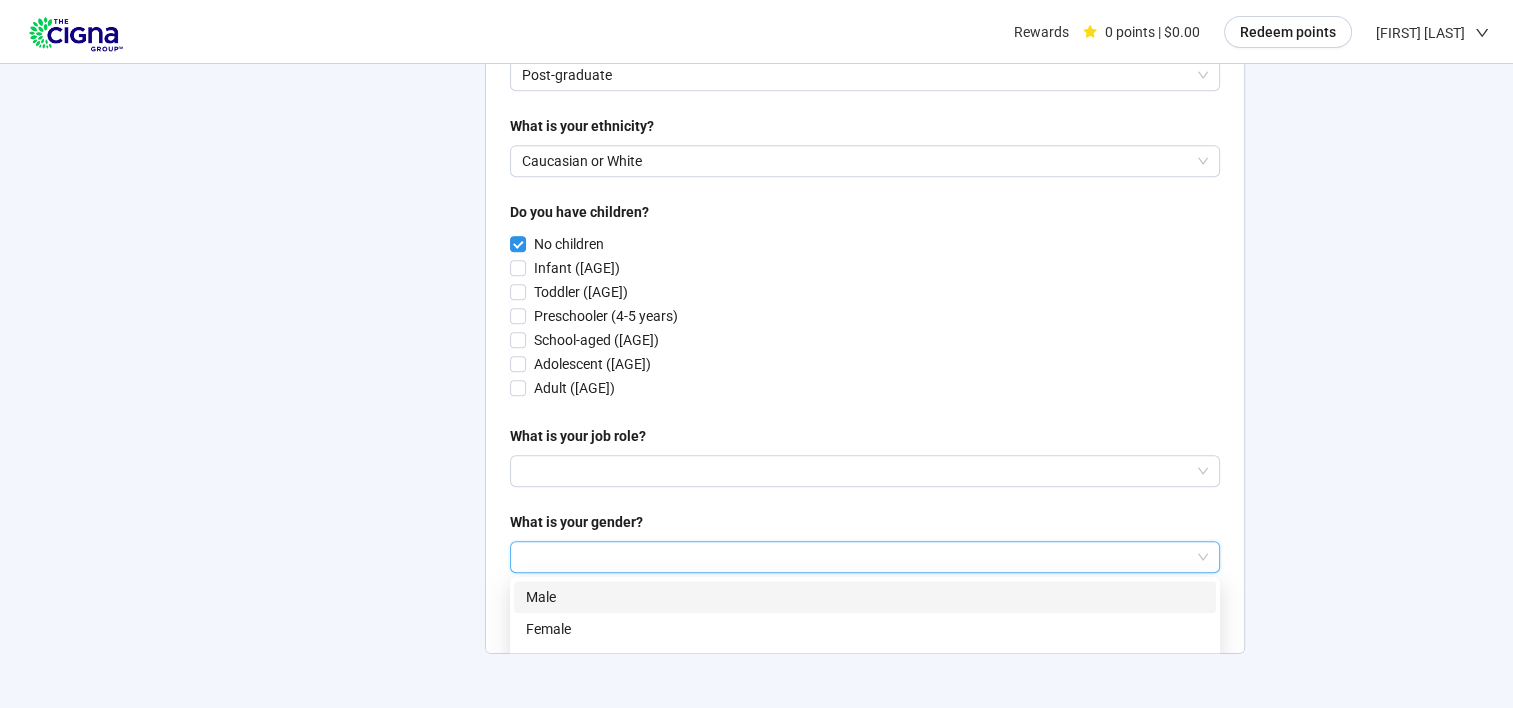click at bounding box center (865, 557) 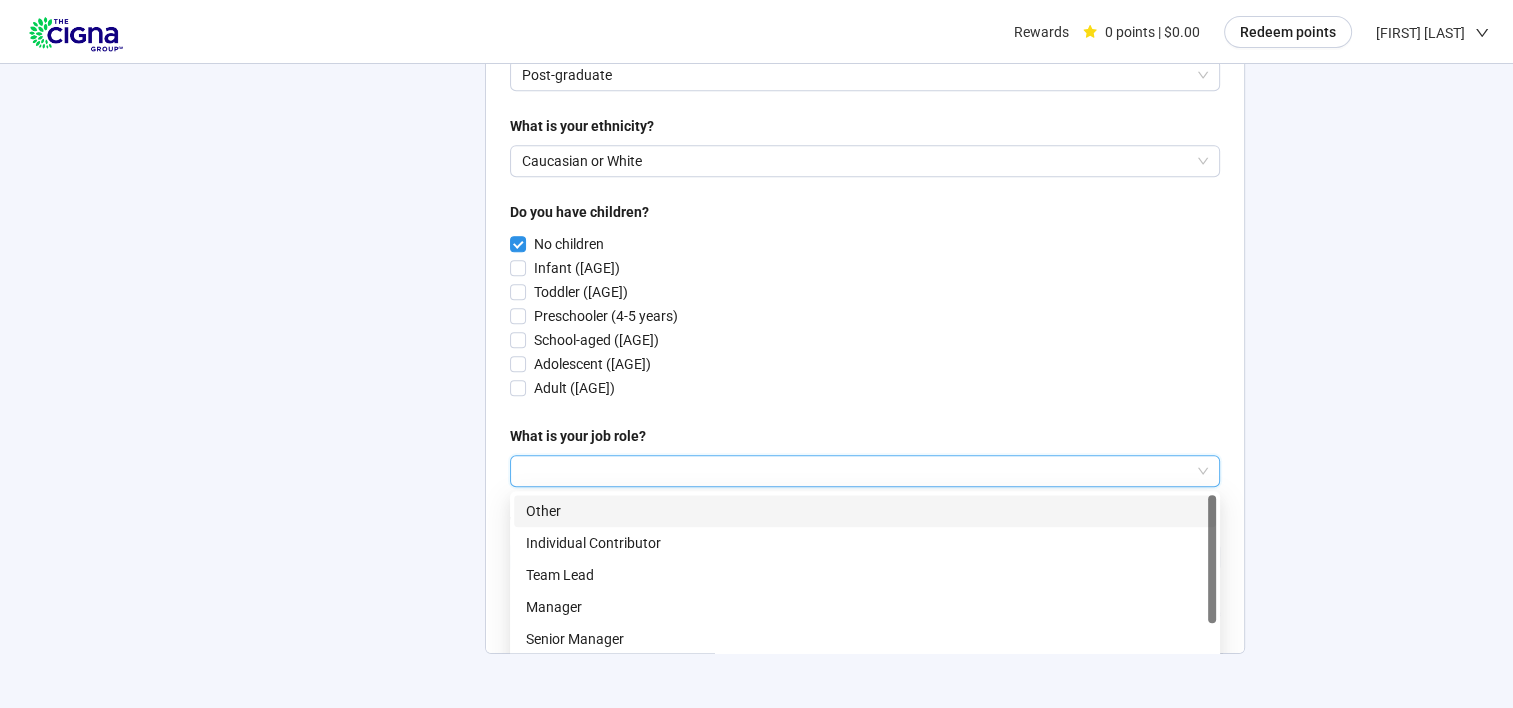 click at bounding box center [865, 471] 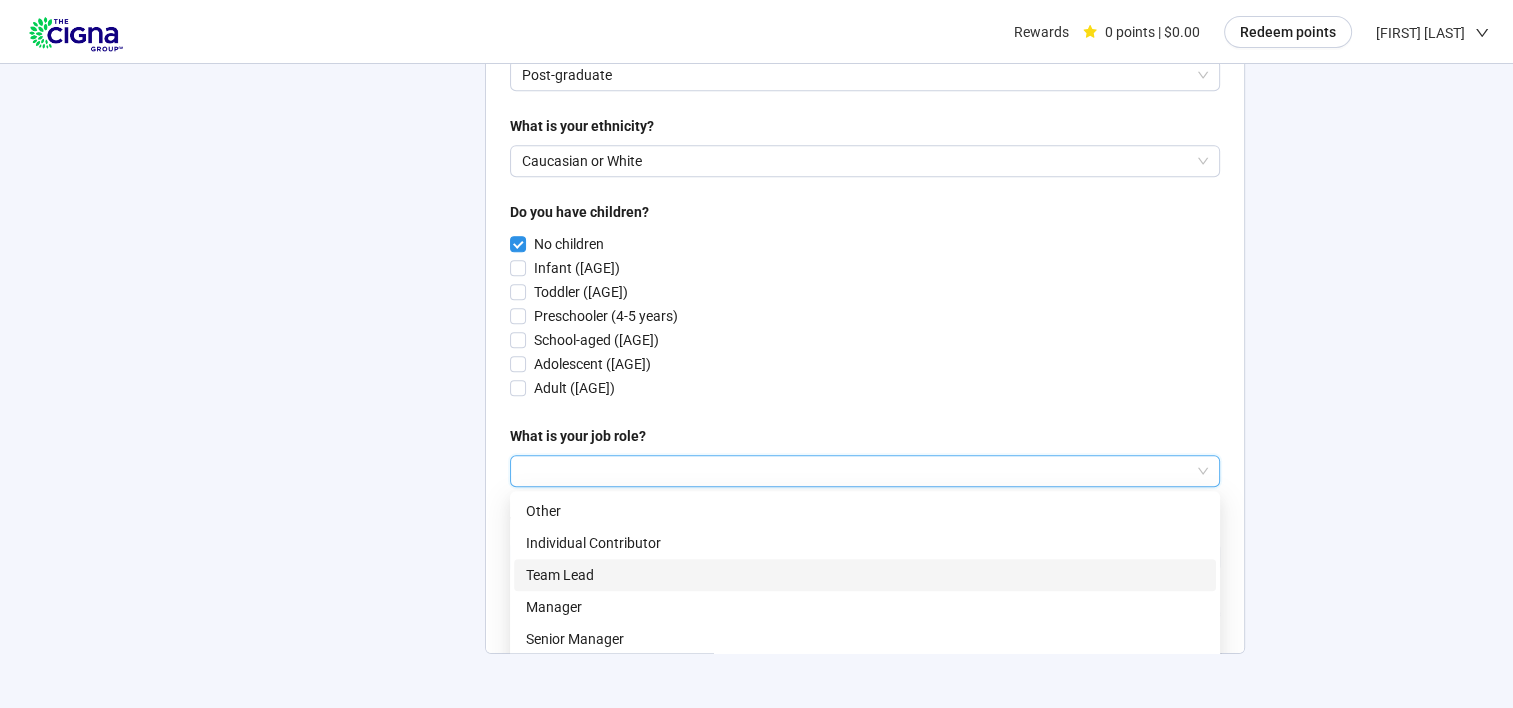 click on "Team Lead" at bounding box center [865, 575] 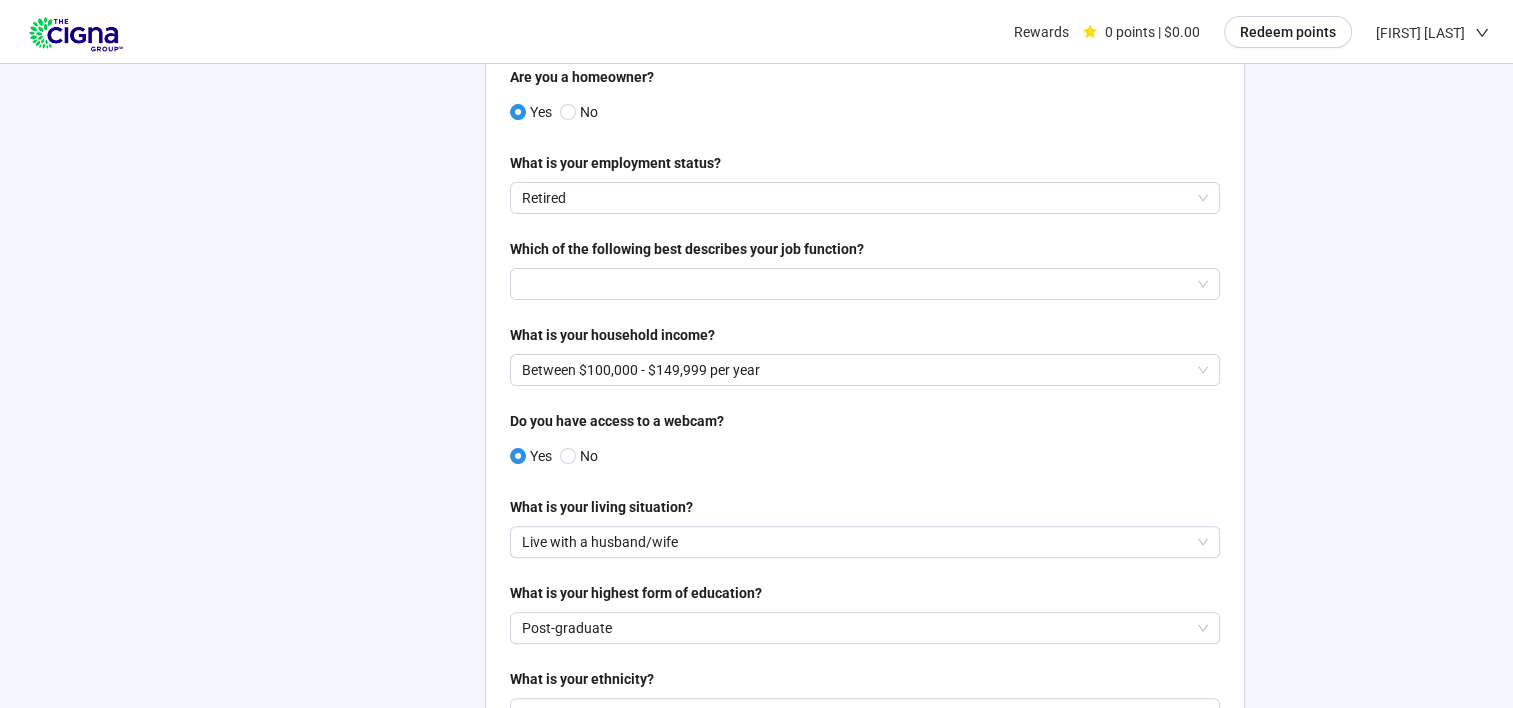scroll, scrollTop: 467, scrollLeft: 0, axis: vertical 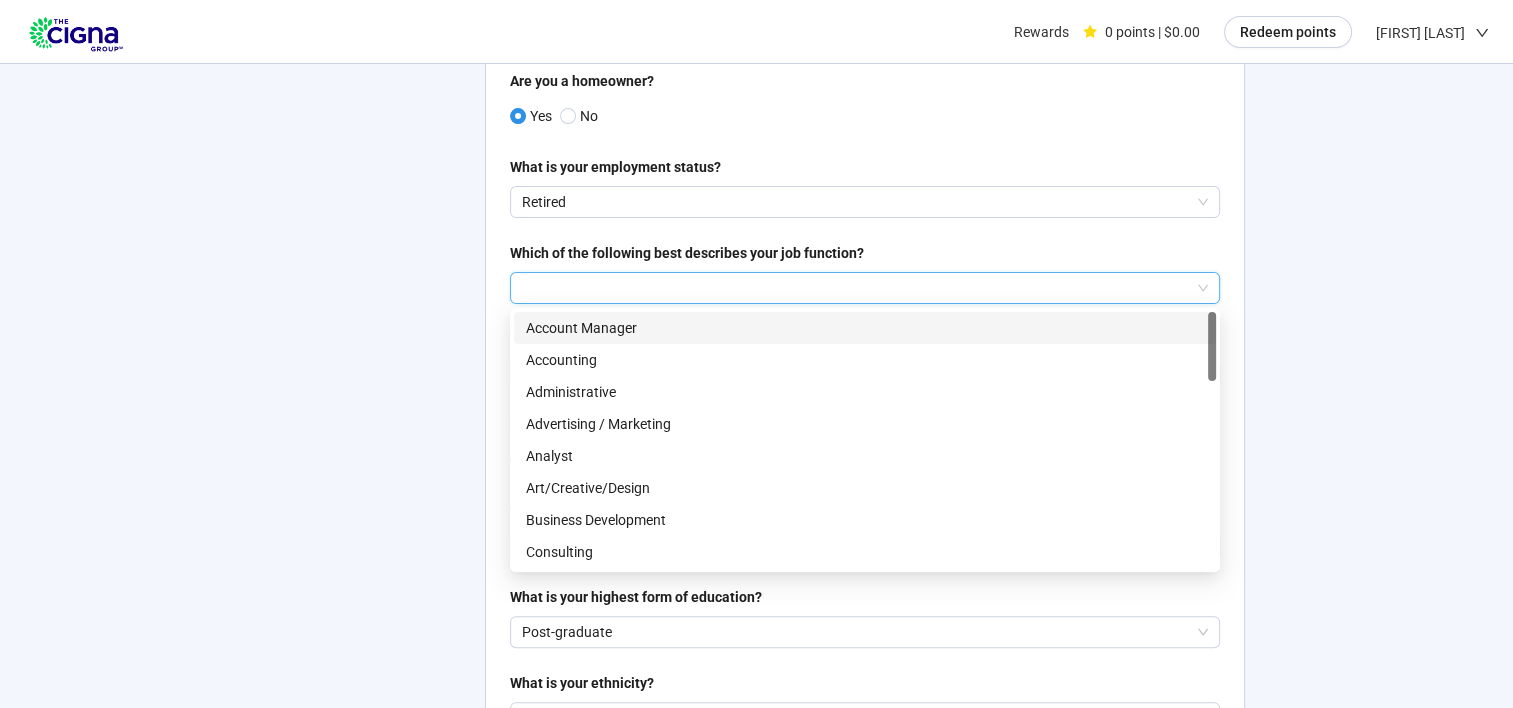 click at bounding box center (865, 288) 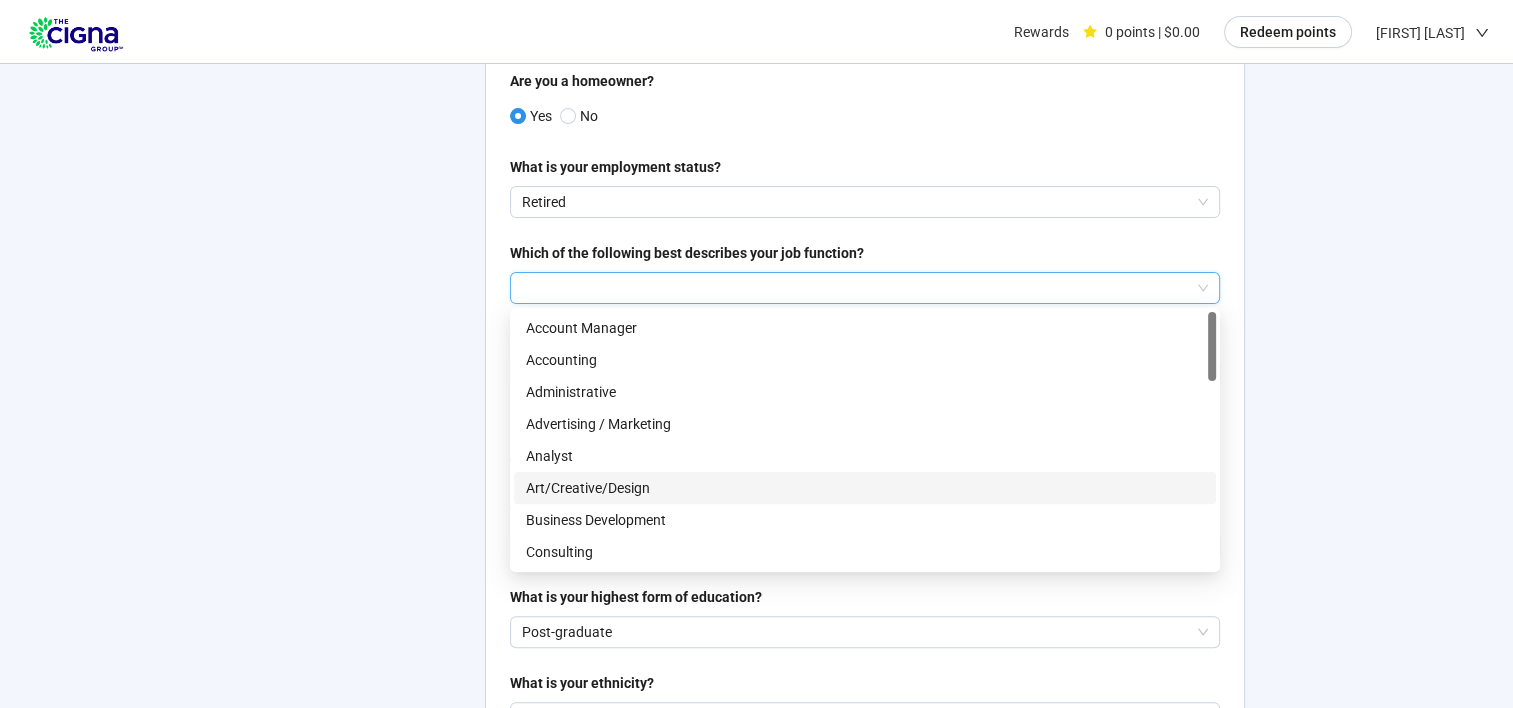 click on "Art/Creative/Design" at bounding box center [865, 488] 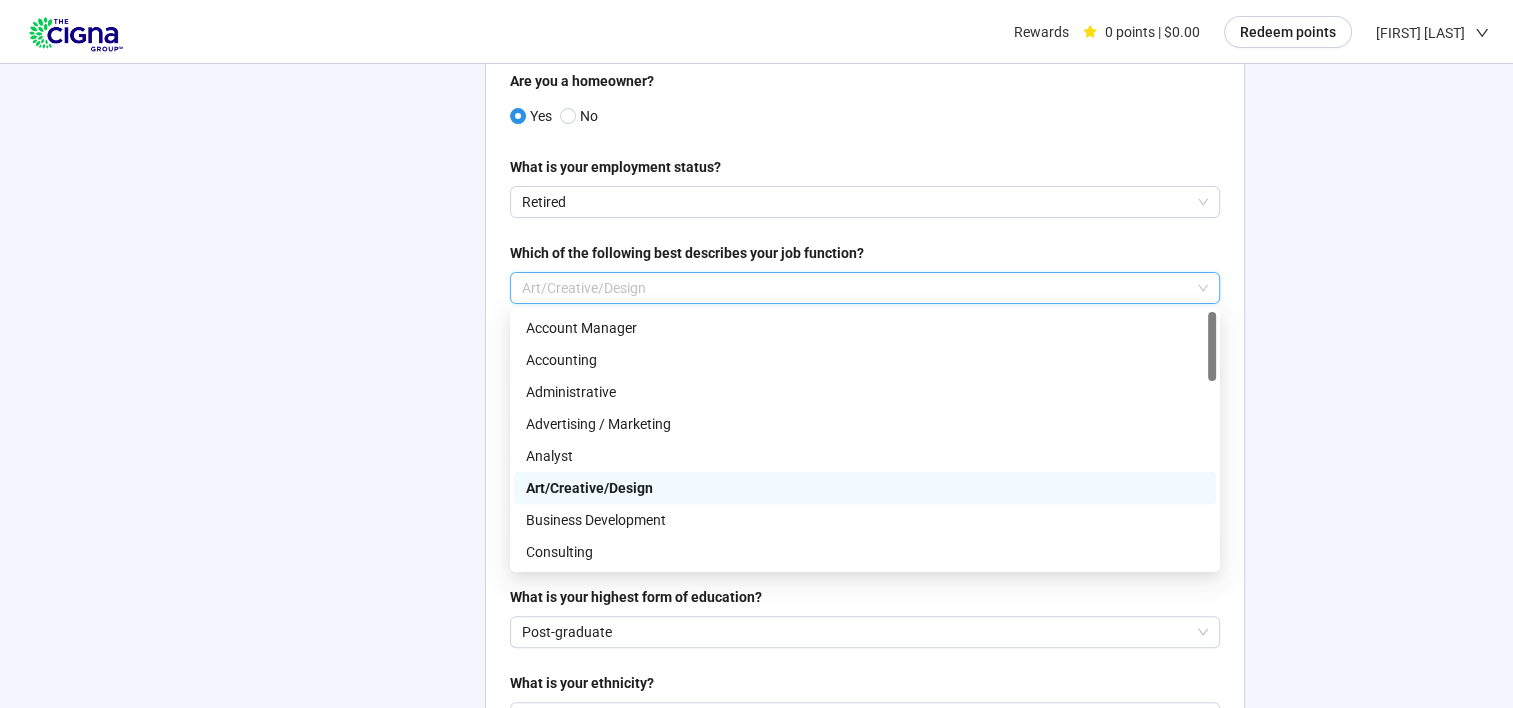 click on "Art/Creative/Design" at bounding box center (865, 288) 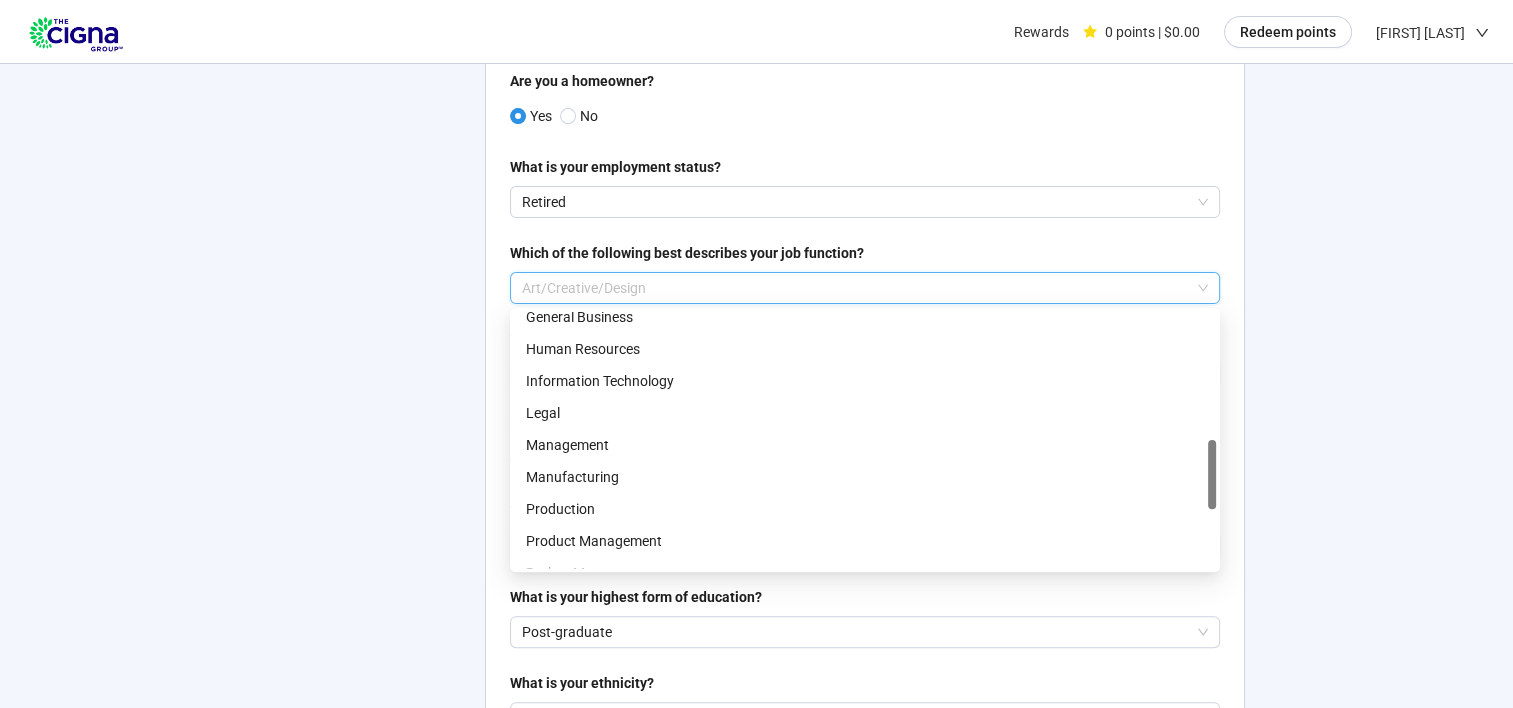 scroll, scrollTop: 588, scrollLeft: 0, axis: vertical 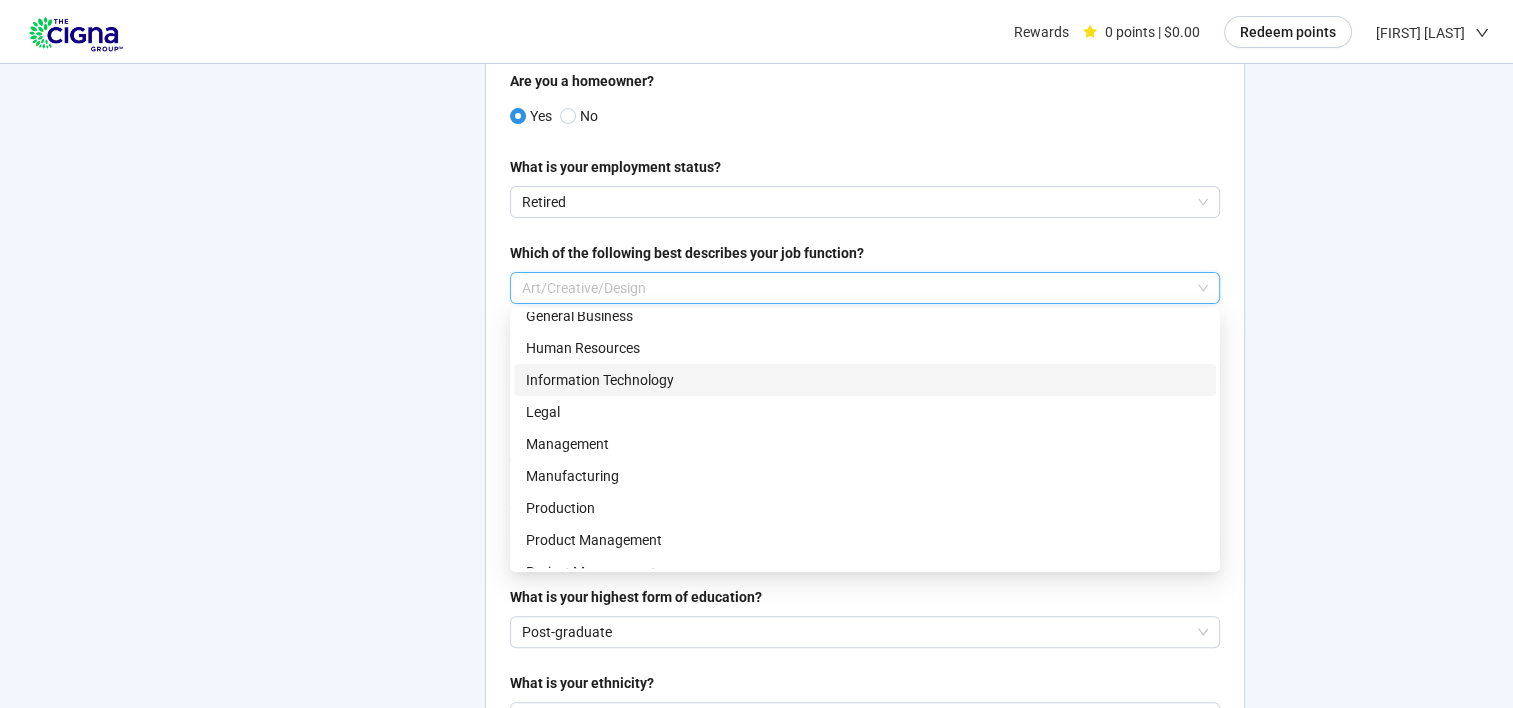 click on "Information Technology" at bounding box center (865, 380) 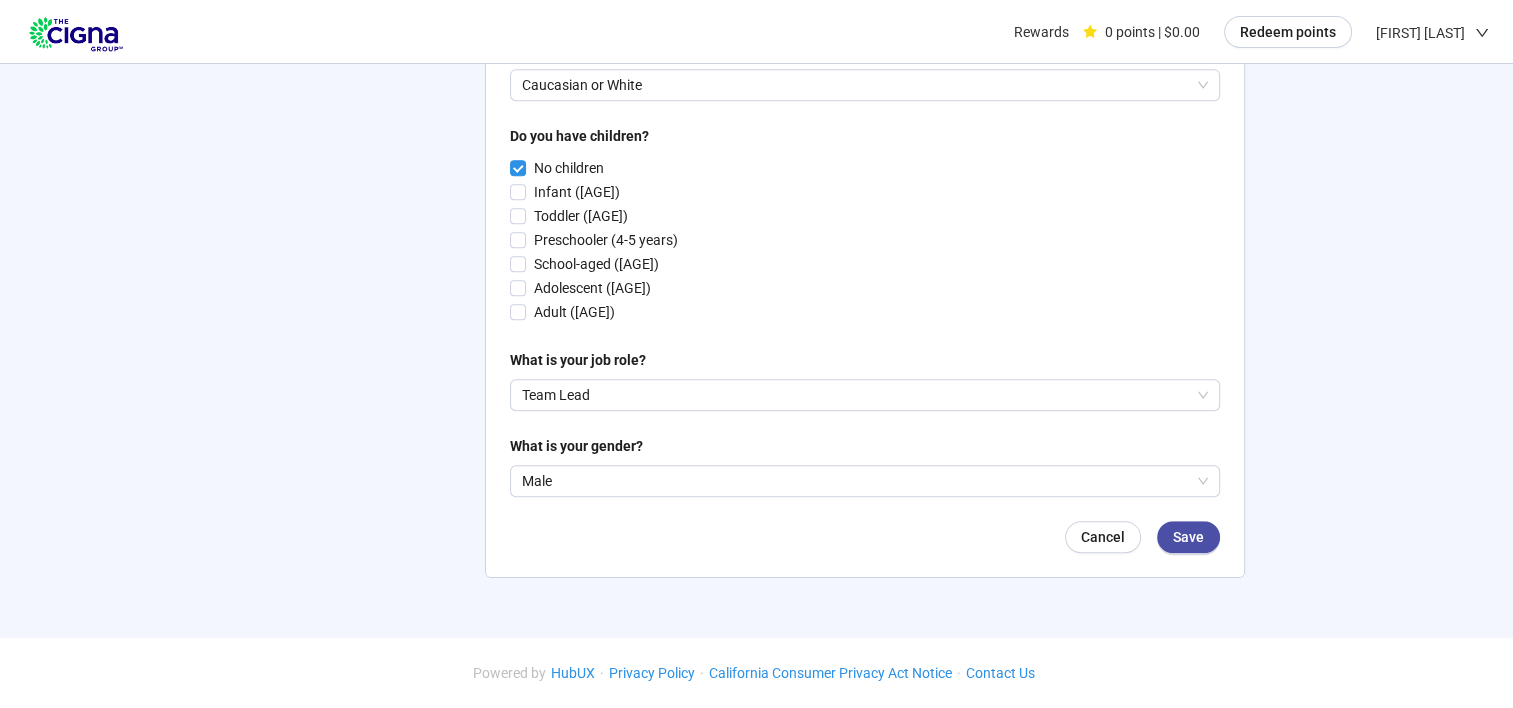 scroll, scrollTop: 1099, scrollLeft: 0, axis: vertical 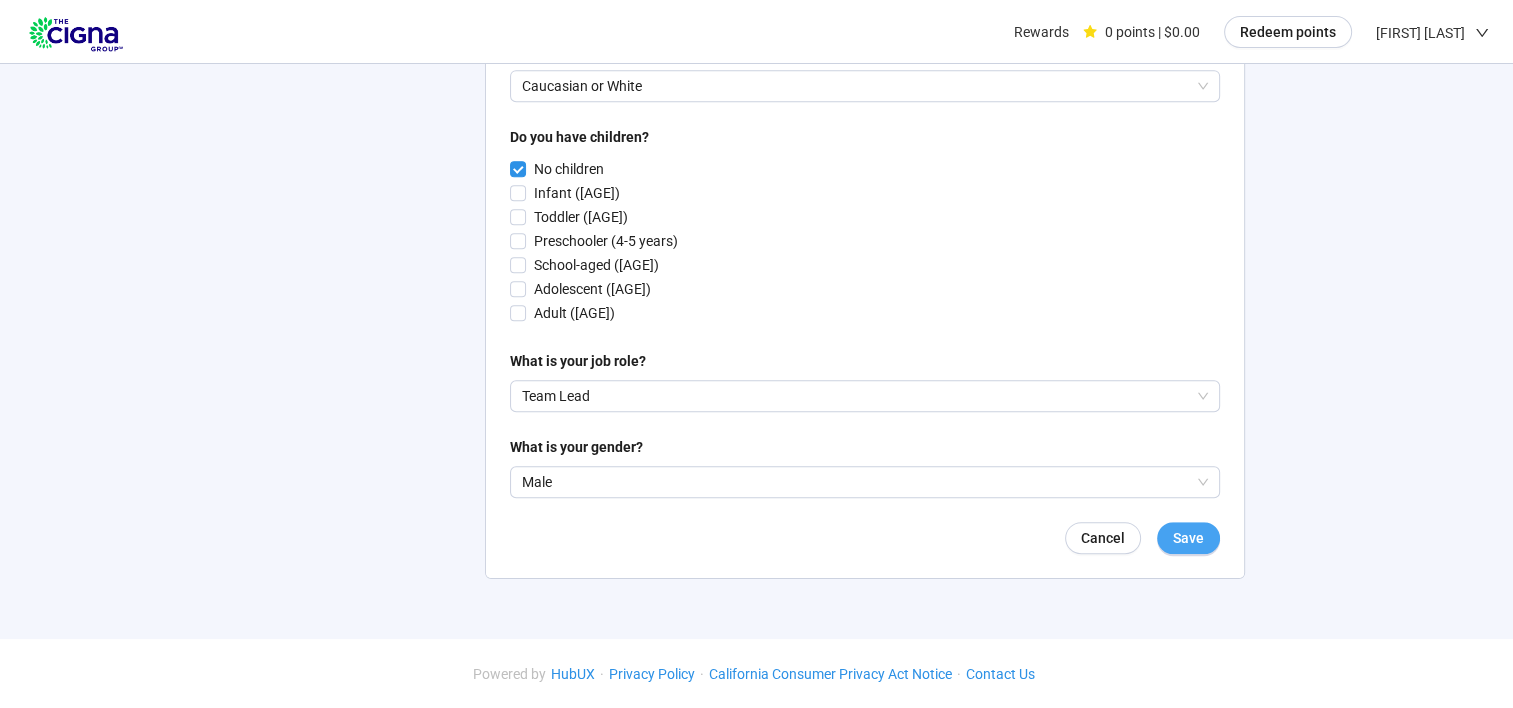 click on "Save" at bounding box center (1188, 538) 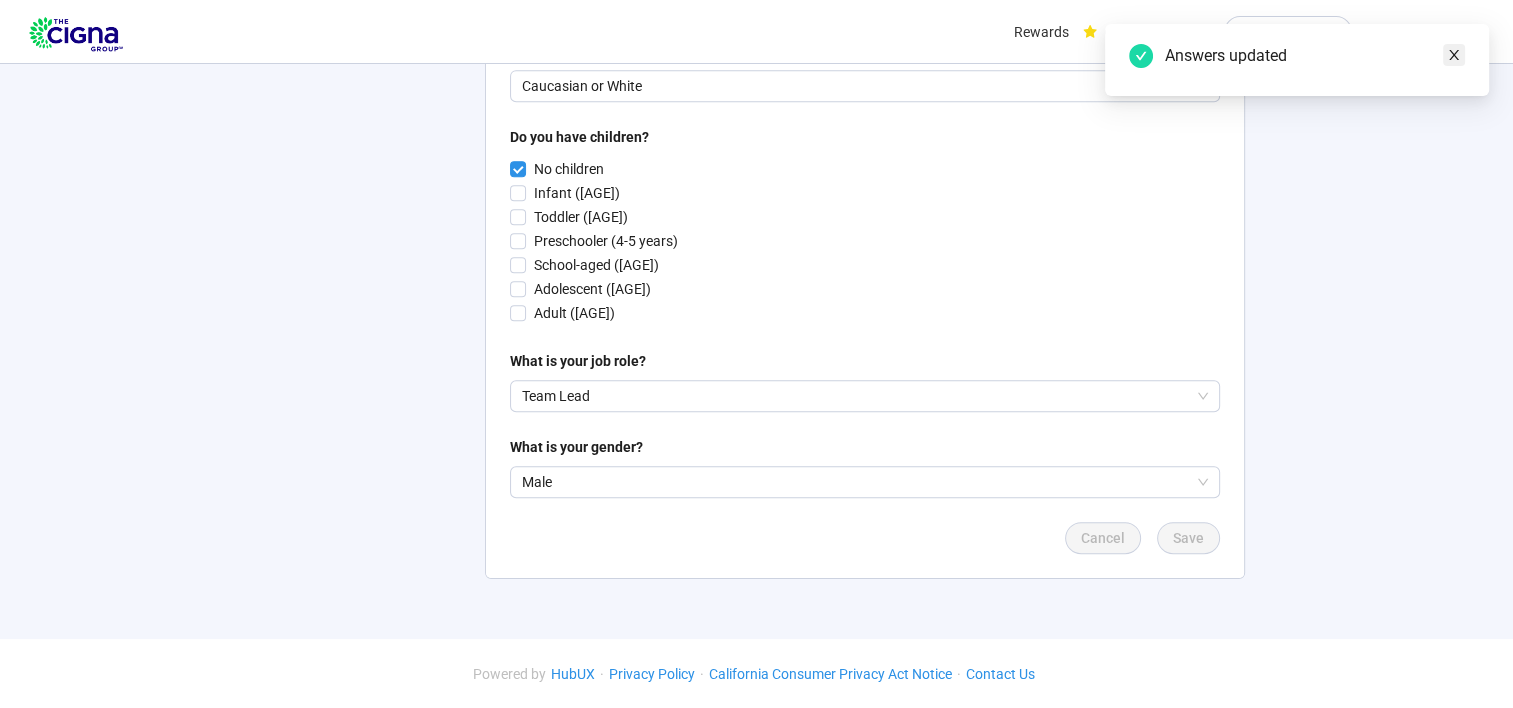 click at bounding box center (1454, 55) 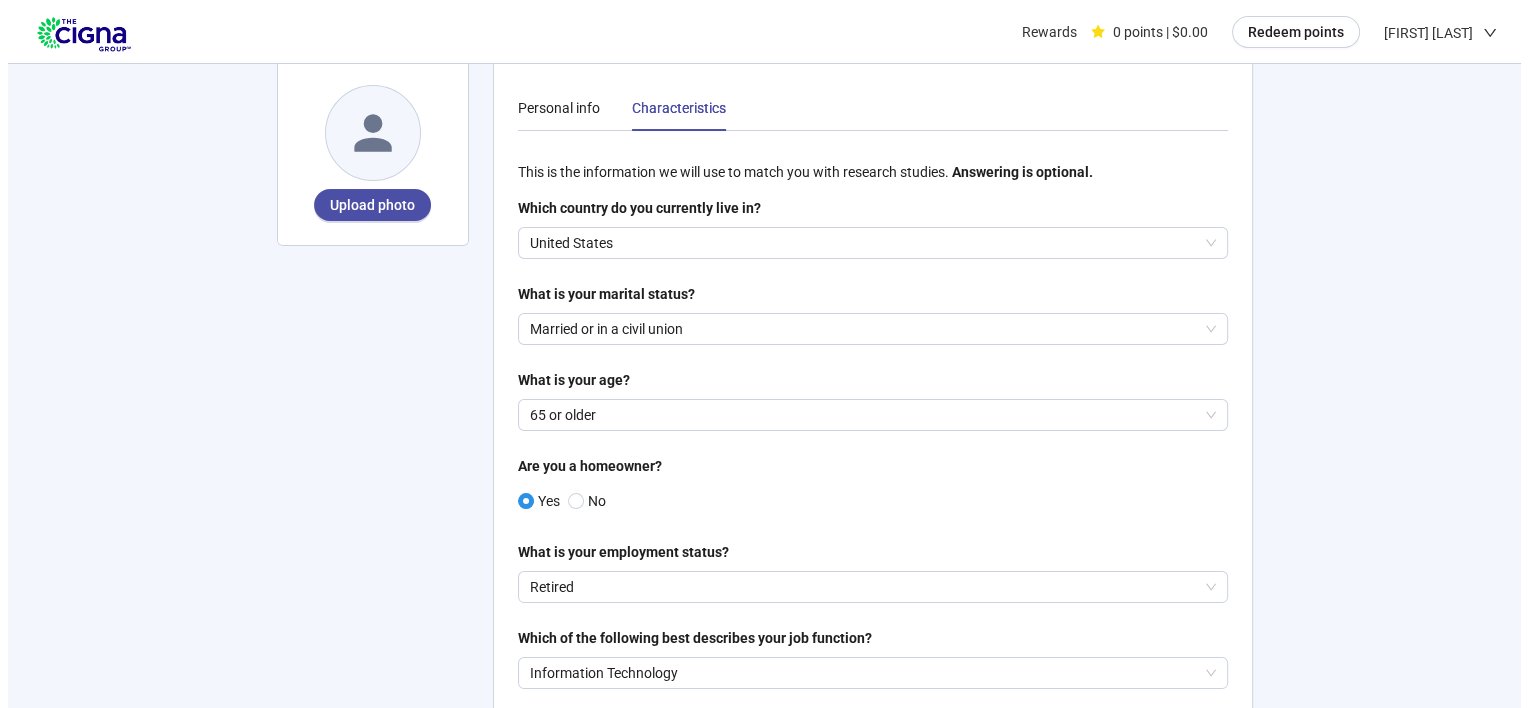 scroll, scrollTop: 0, scrollLeft: 0, axis: both 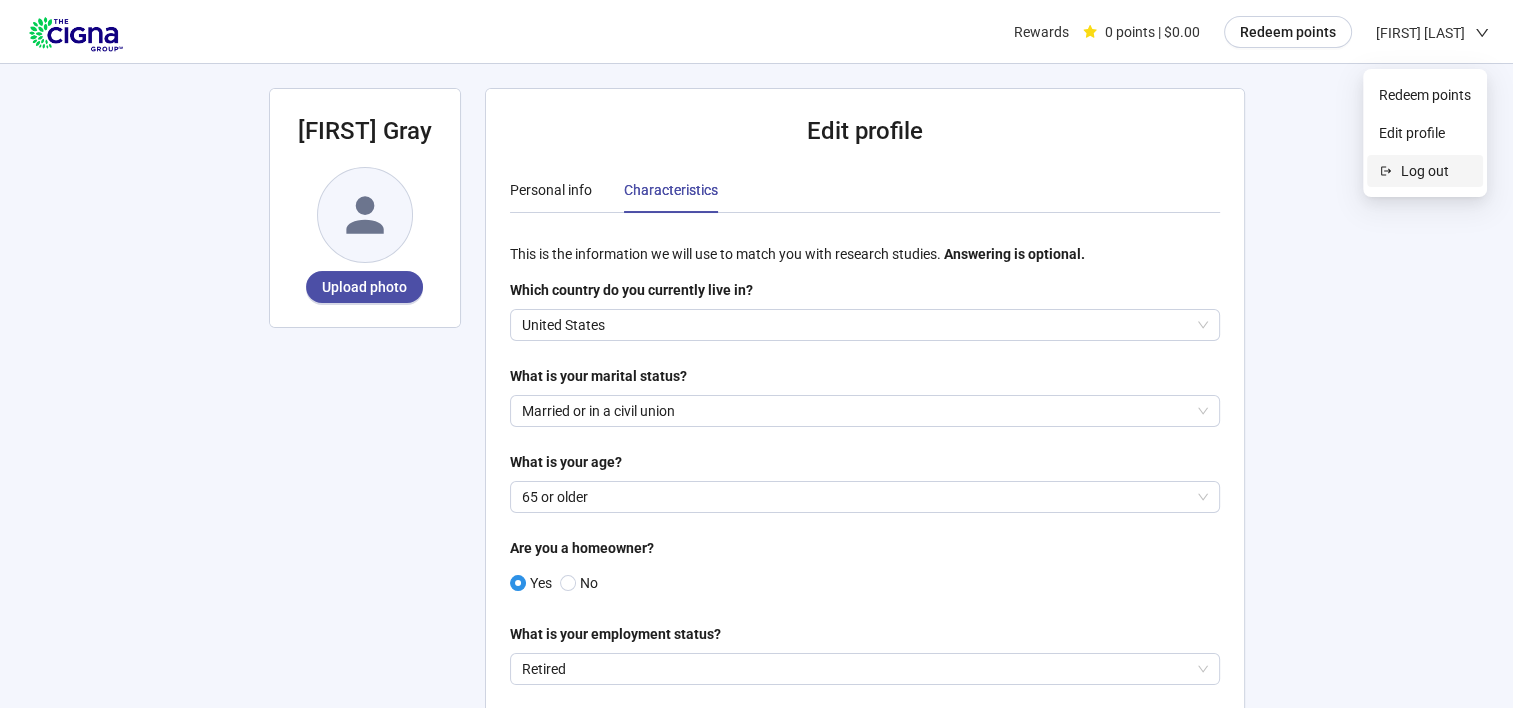 click on "Log out" at bounding box center [1436, 171] 